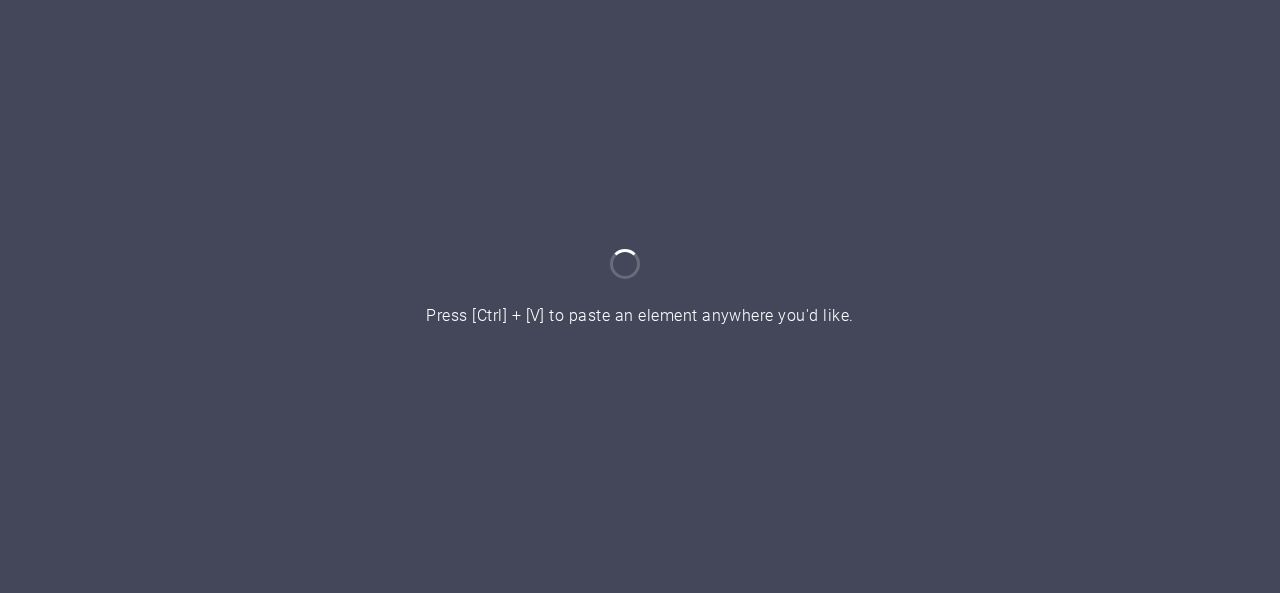 scroll, scrollTop: 0, scrollLeft: 0, axis: both 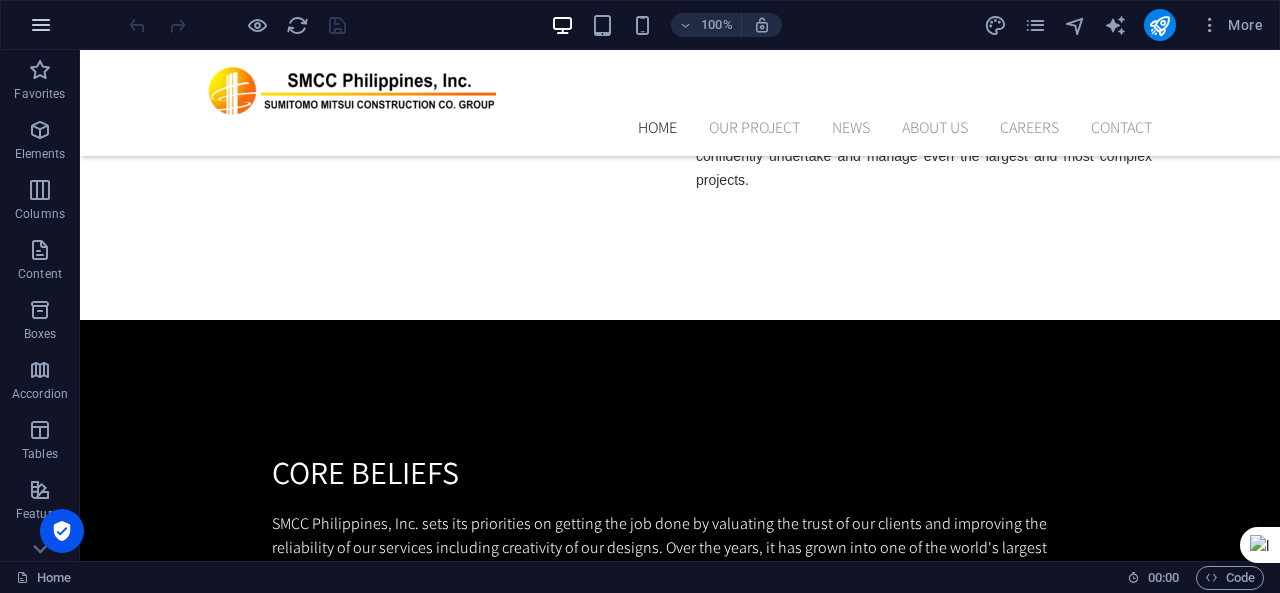 click at bounding box center (41, 25) 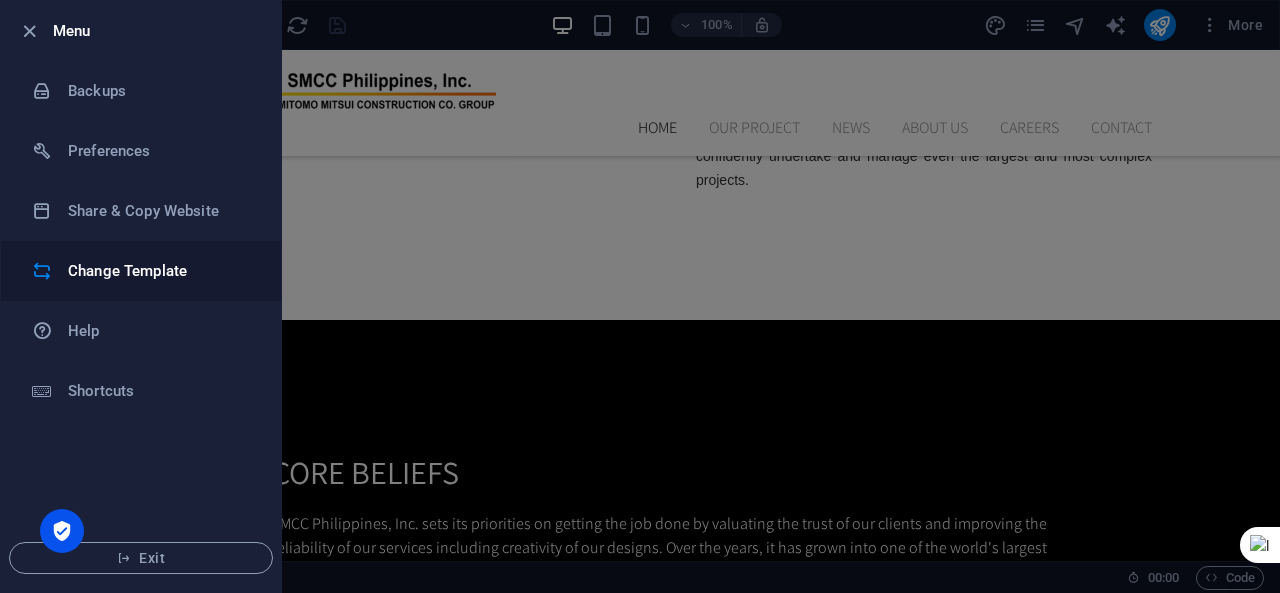 click on "Change Template" at bounding box center [160, 271] 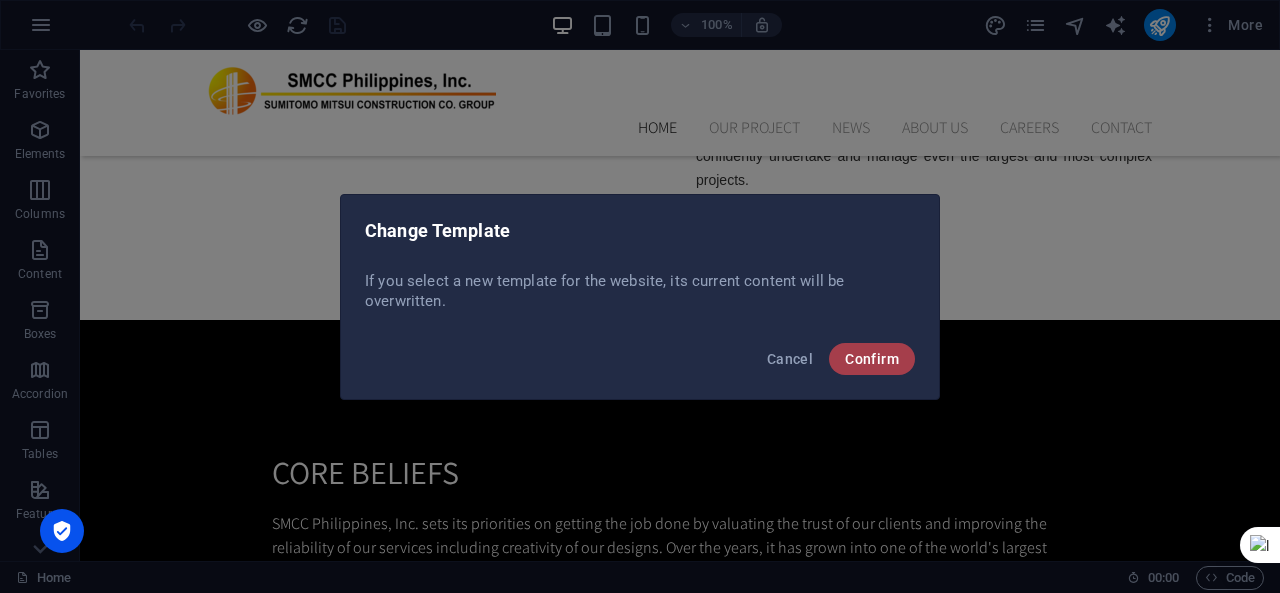 click on "Confirm" at bounding box center (872, 359) 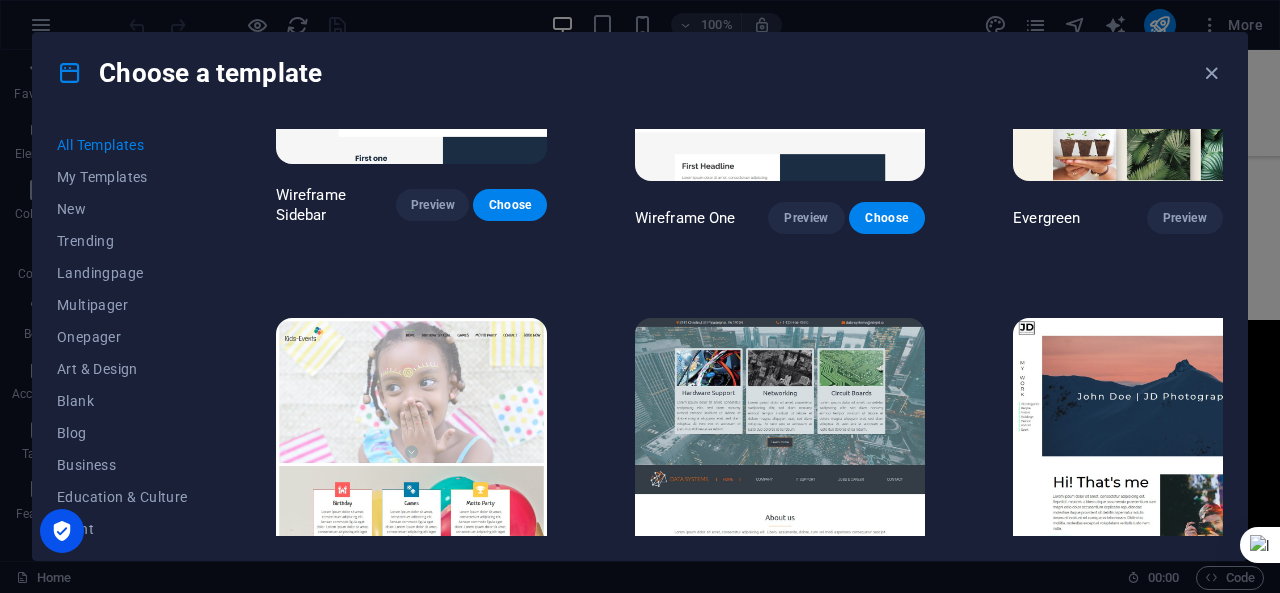 scroll, scrollTop: 6800, scrollLeft: 0, axis: vertical 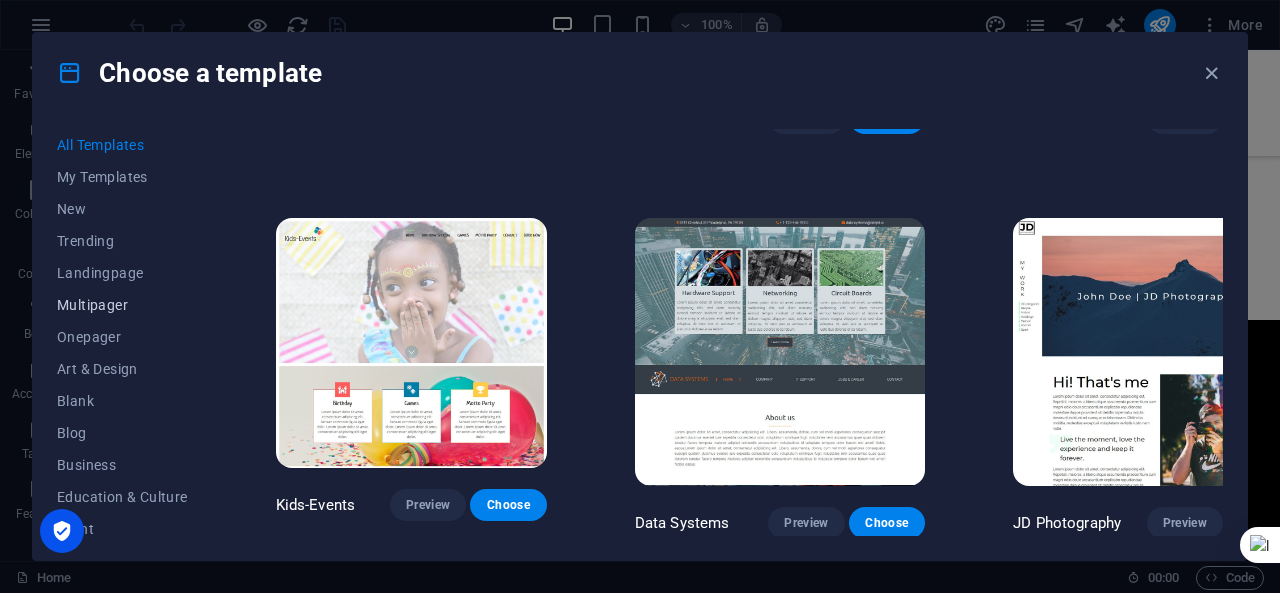 click on "Multipager" at bounding box center (122, 305) 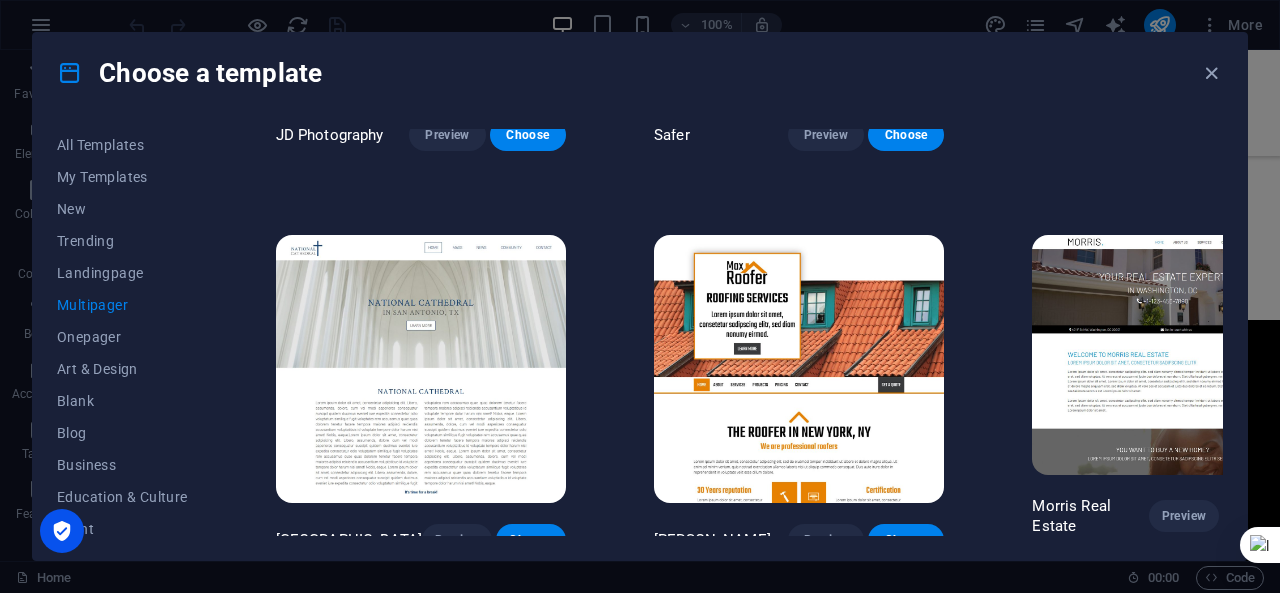 scroll, scrollTop: 4548, scrollLeft: 0, axis: vertical 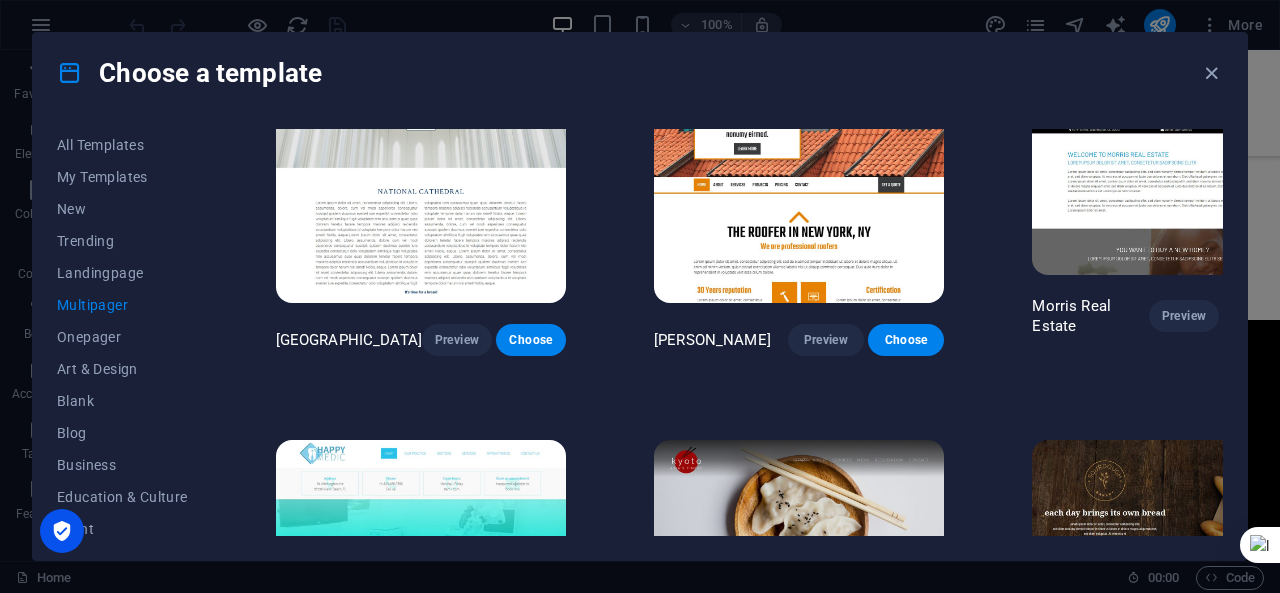 click on "Preview" at bounding box center [835, 744] 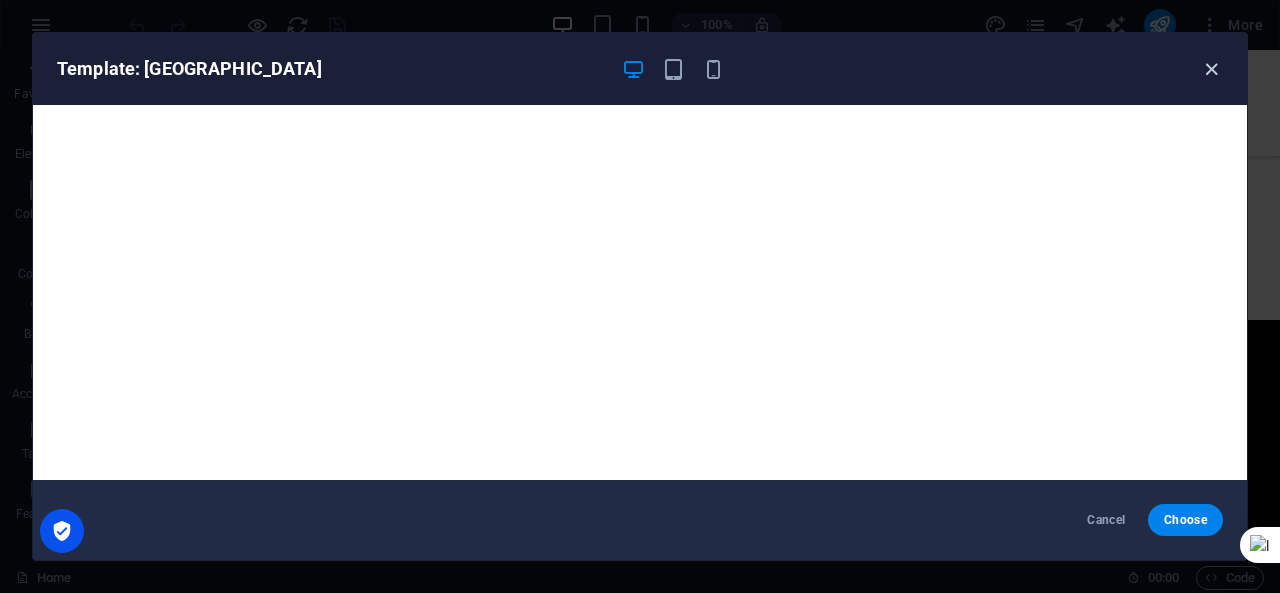 click at bounding box center (1211, 69) 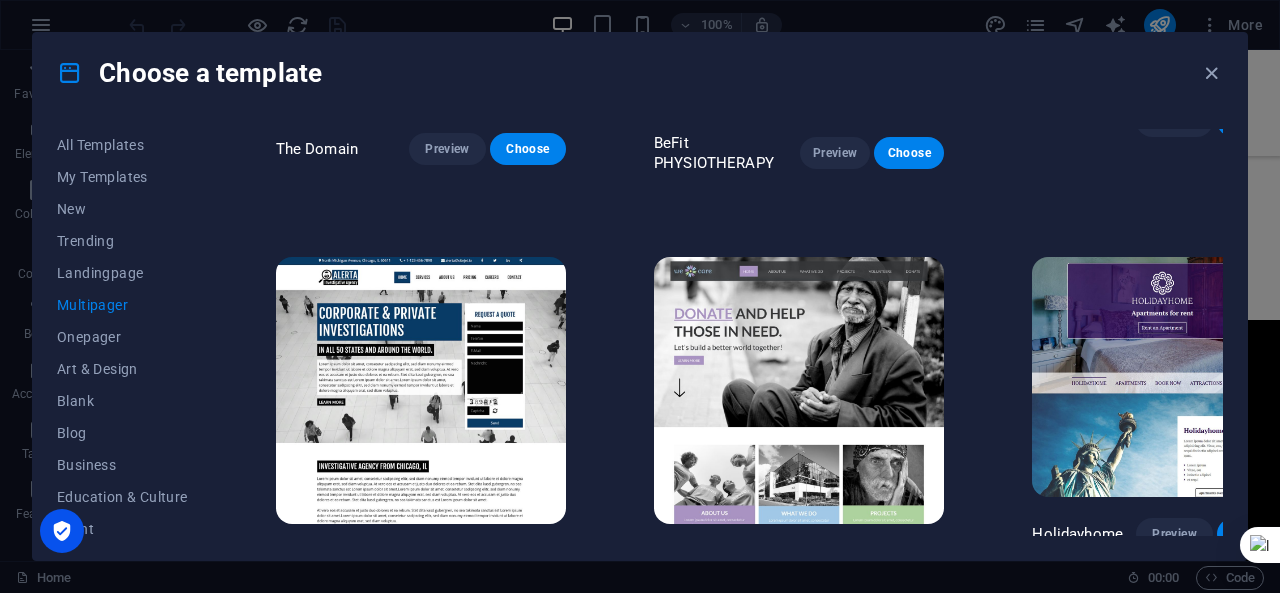 scroll, scrollTop: 5648, scrollLeft: 0, axis: vertical 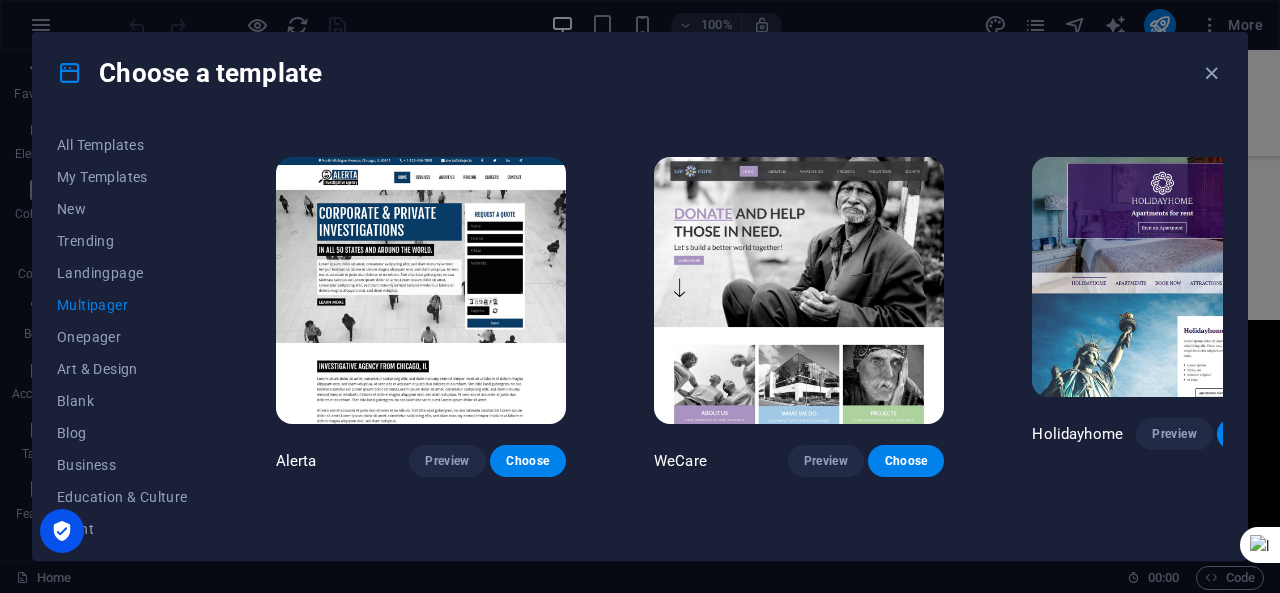 click on "Preview" at bounding box center (826, 866) 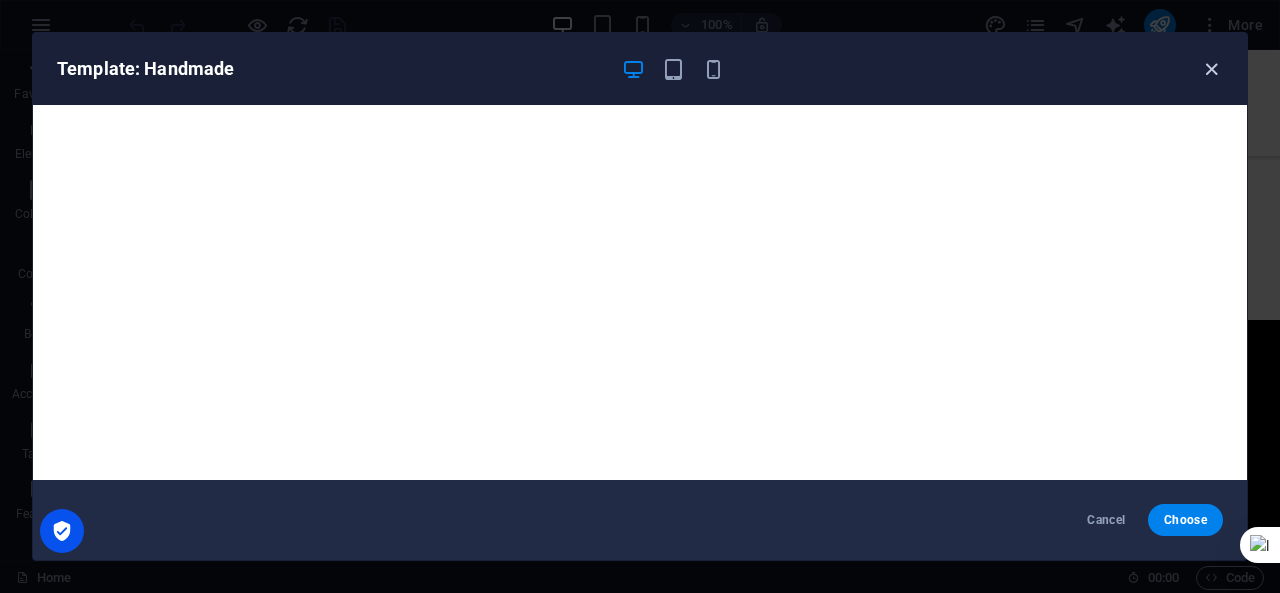 click at bounding box center [1211, 69] 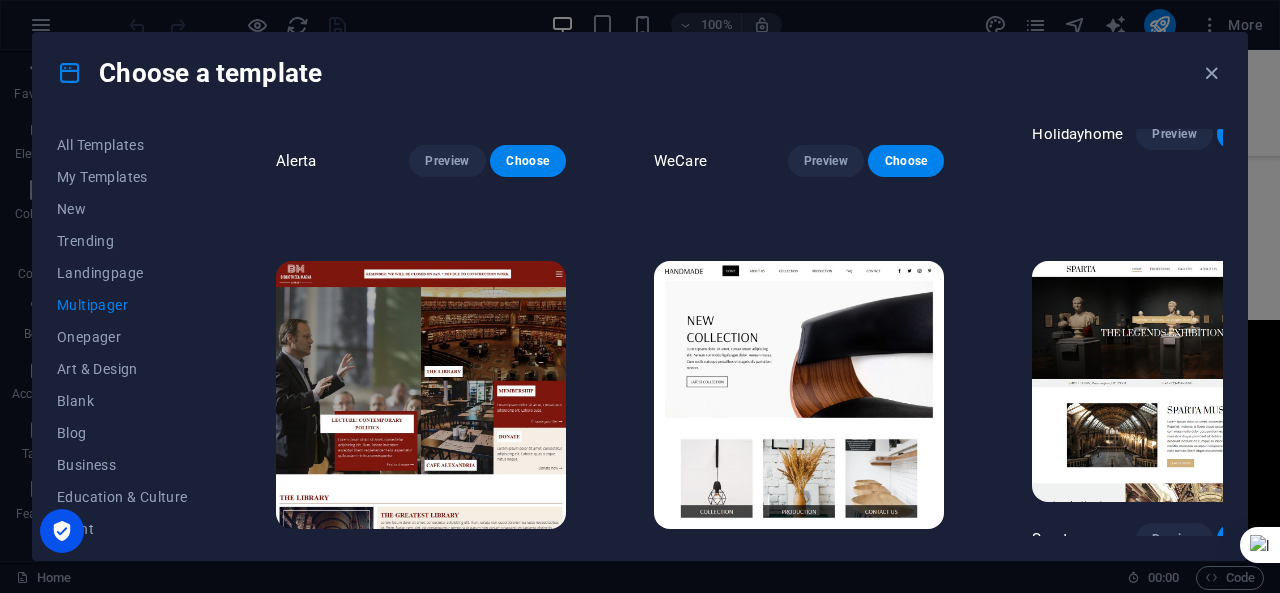 scroll, scrollTop: 6048, scrollLeft: 0, axis: vertical 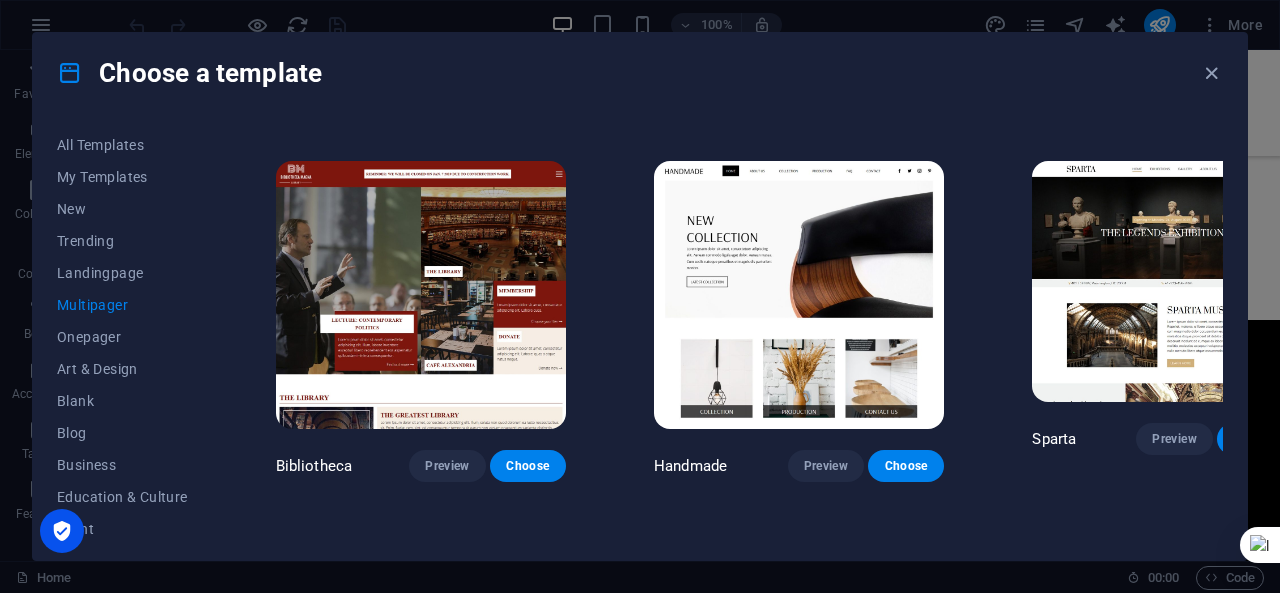 click on "Preview" at bounding box center [1174, 843] 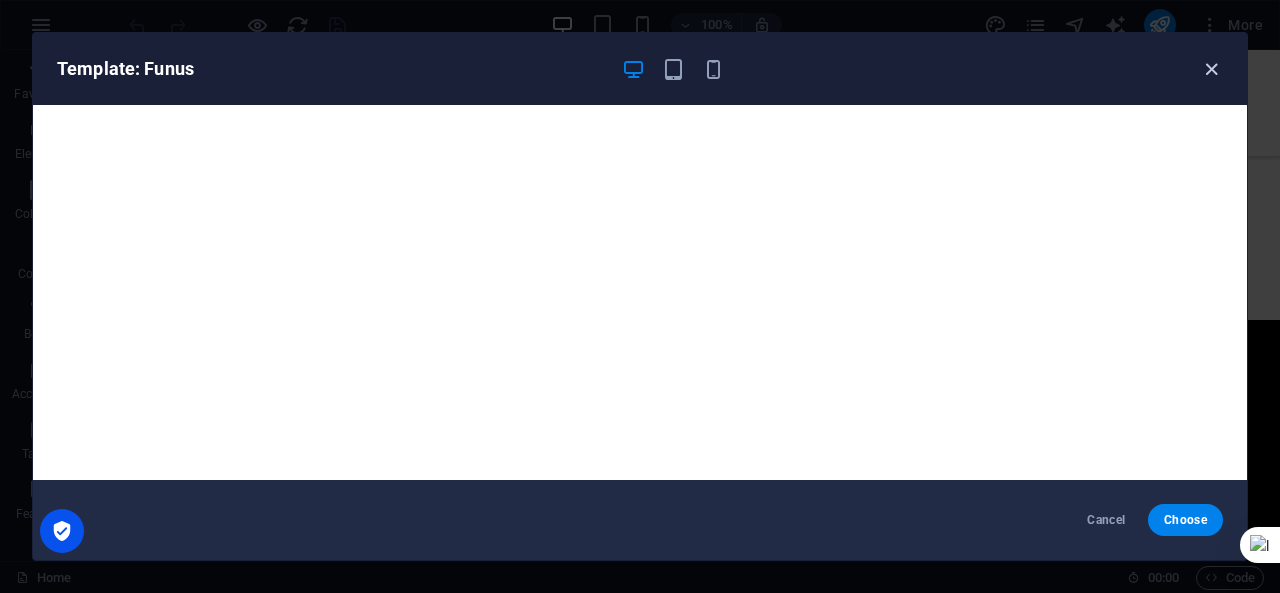 click at bounding box center (1211, 69) 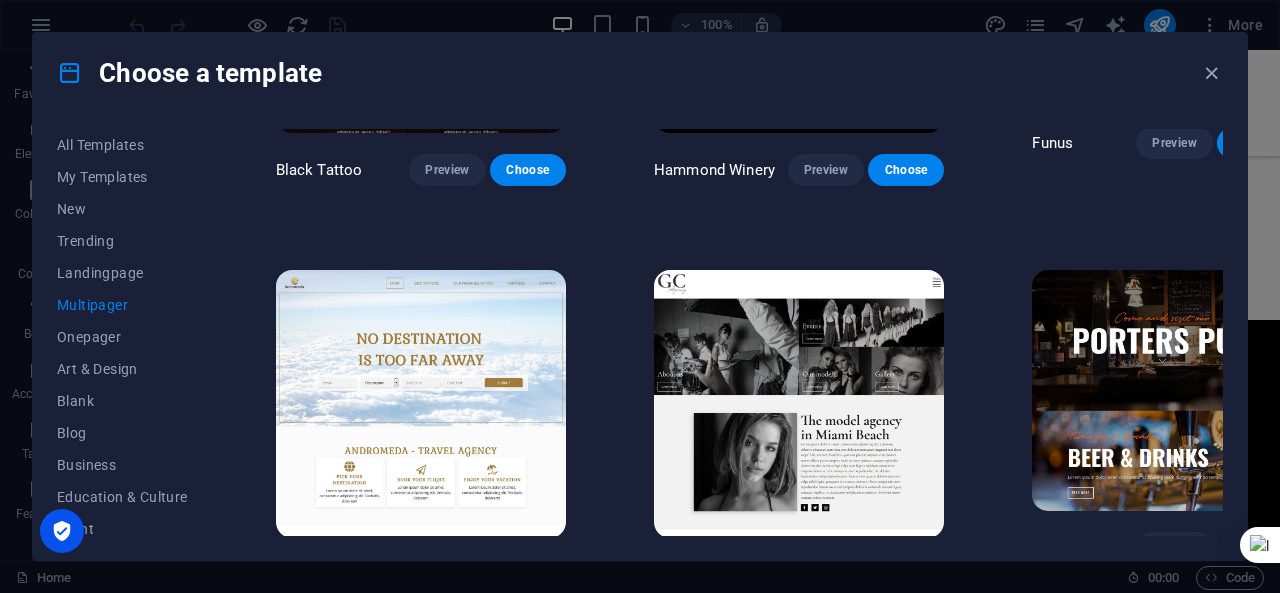 scroll, scrollTop: 6848, scrollLeft: 0, axis: vertical 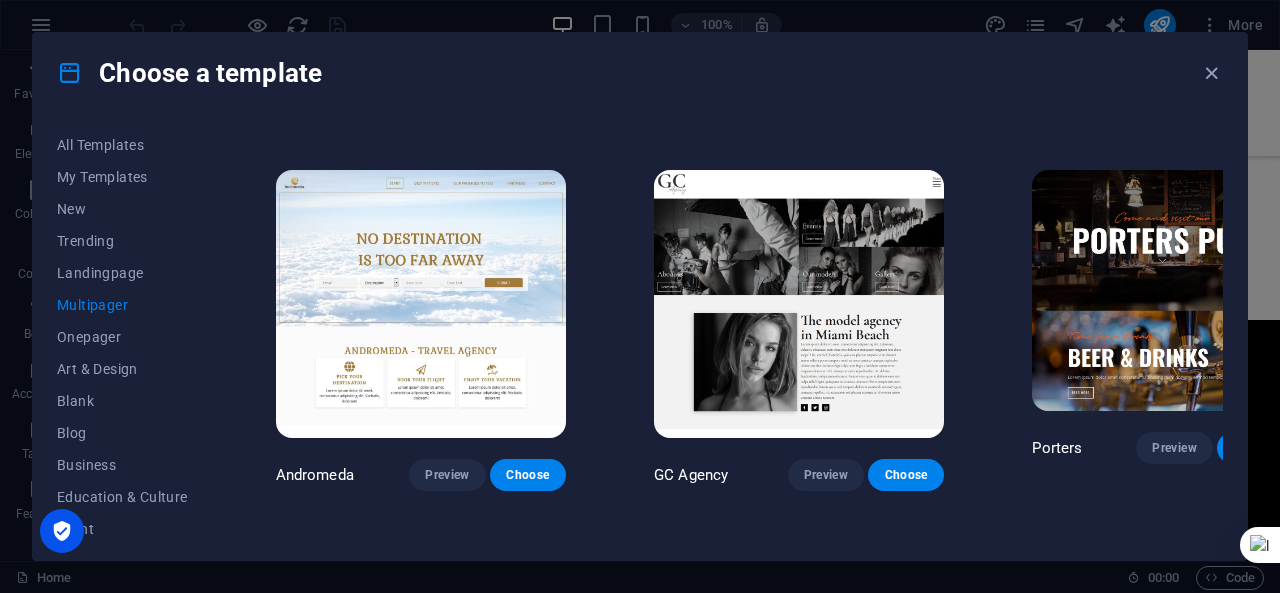 click on "Preview" at bounding box center (826, 879) 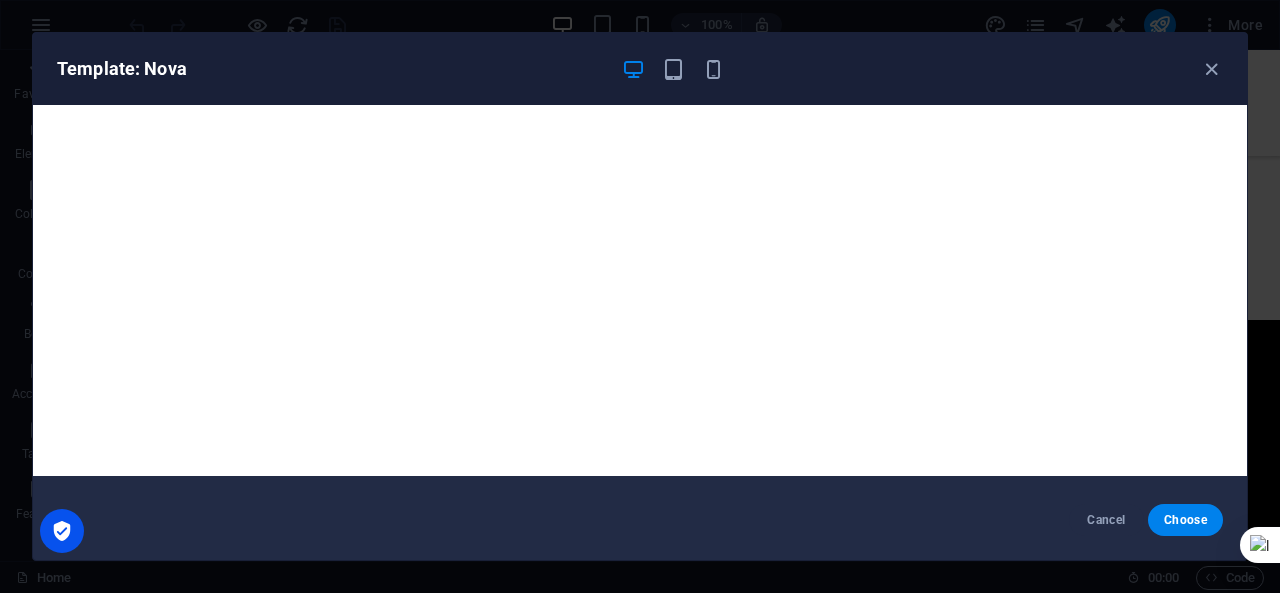 scroll, scrollTop: 0, scrollLeft: 0, axis: both 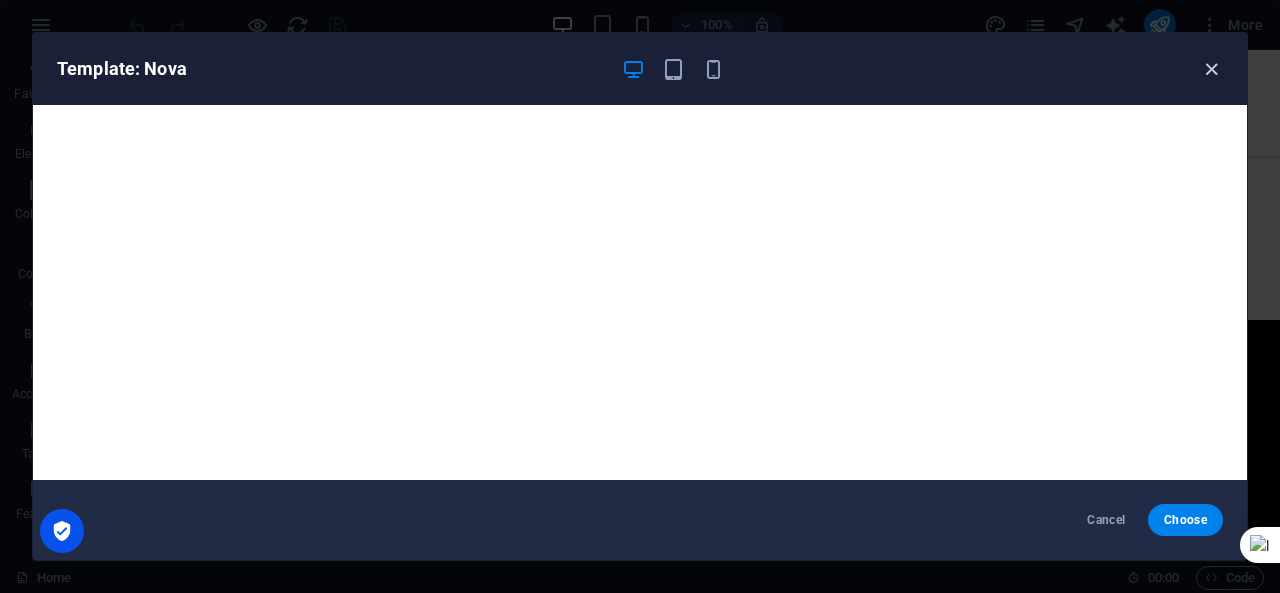 click at bounding box center [1211, 69] 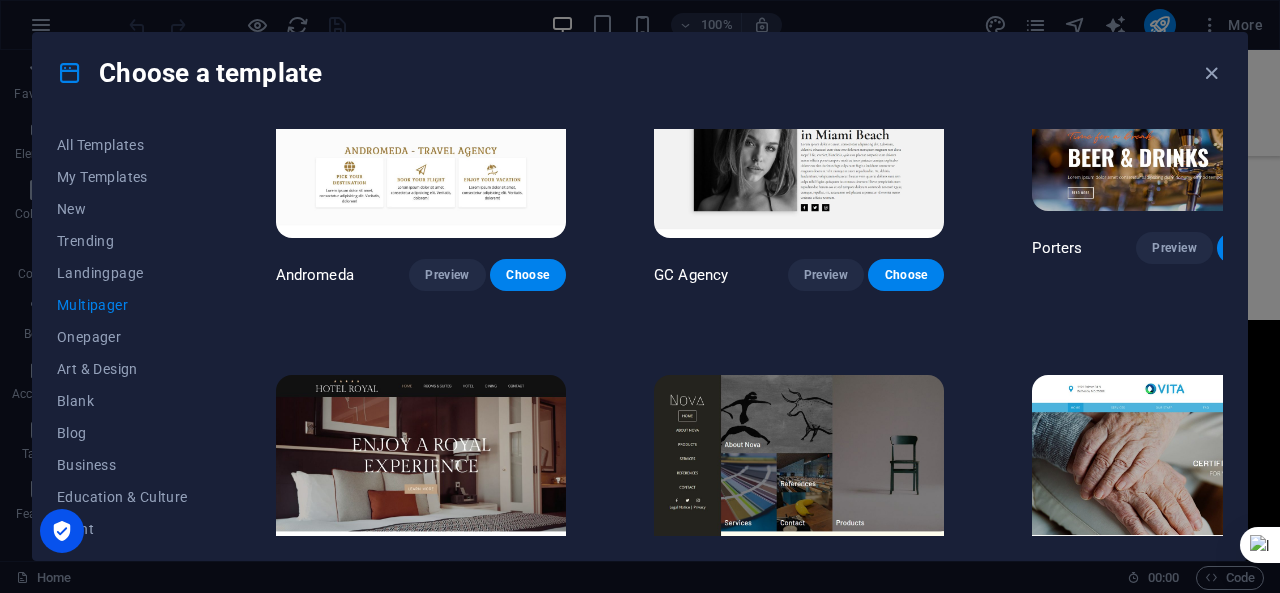 scroll, scrollTop: 7148, scrollLeft: 0, axis: vertical 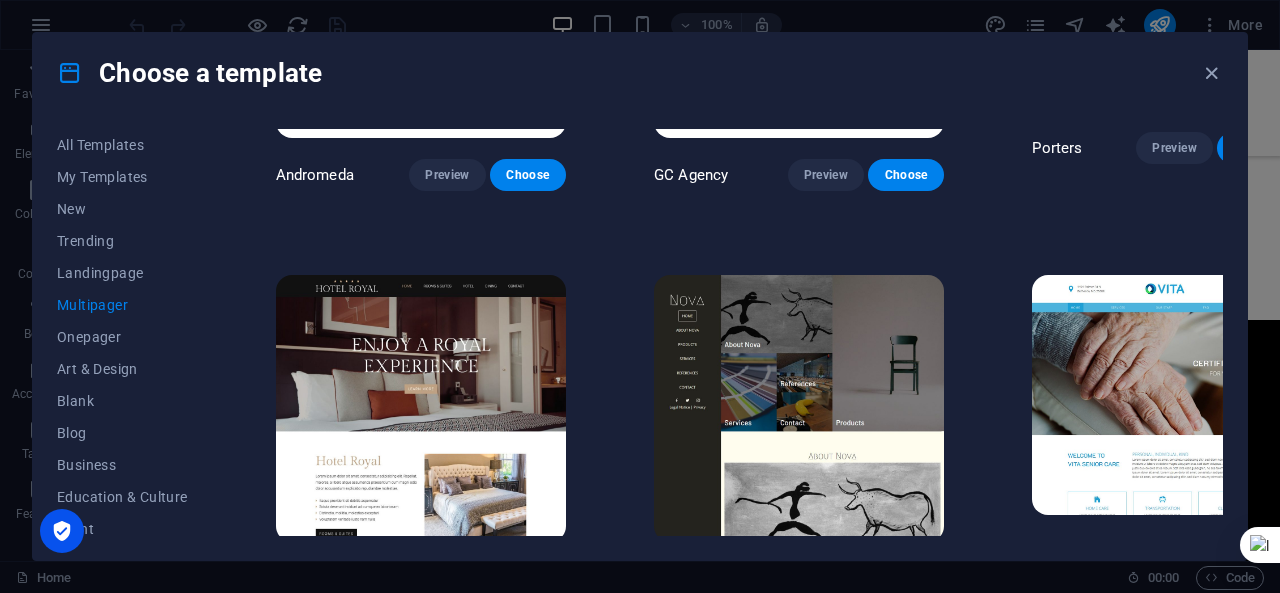 click on "Preview" at bounding box center (826, 984) 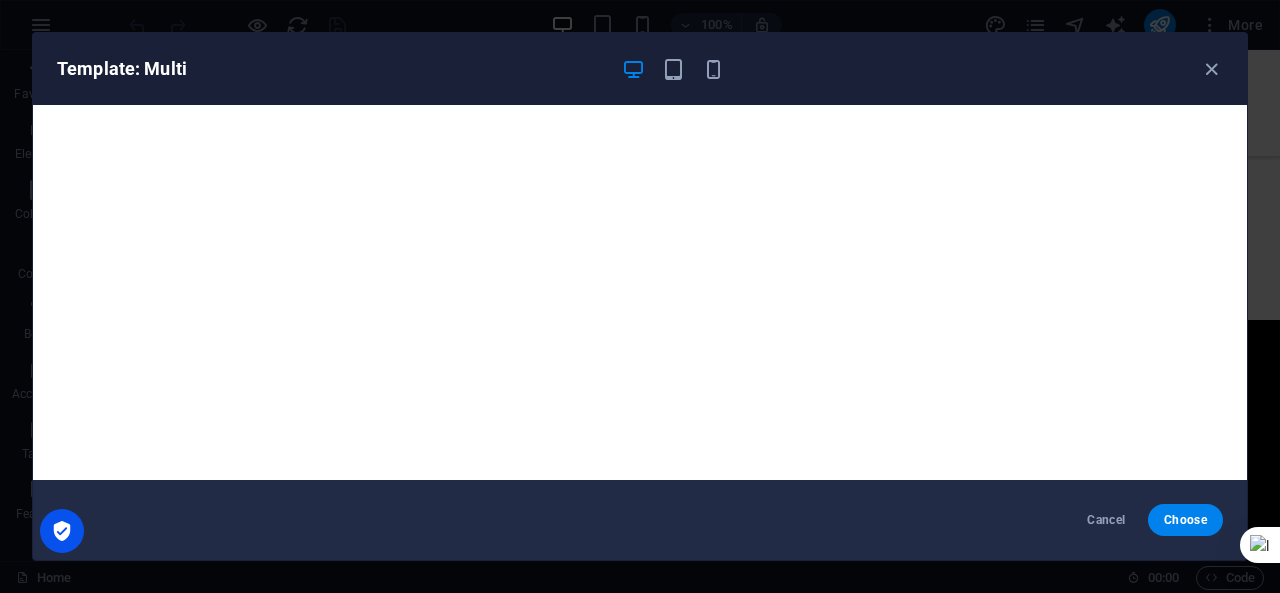 scroll, scrollTop: 4, scrollLeft: 0, axis: vertical 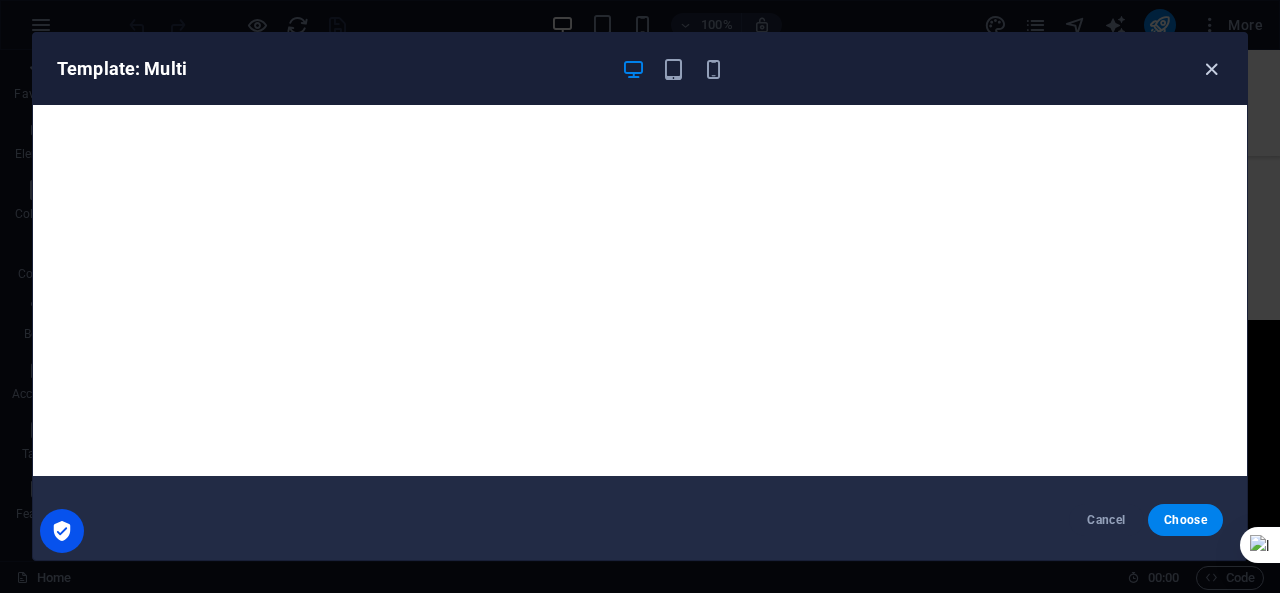 click at bounding box center [1211, 69] 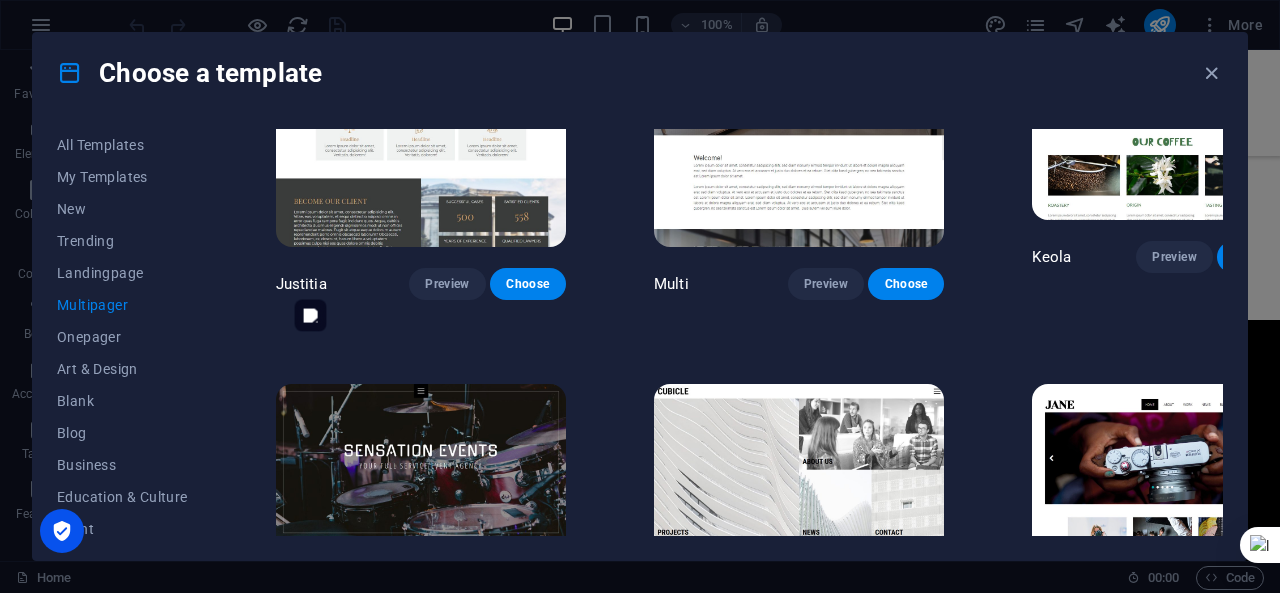 scroll, scrollTop: 7885, scrollLeft: 0, axis: vertical 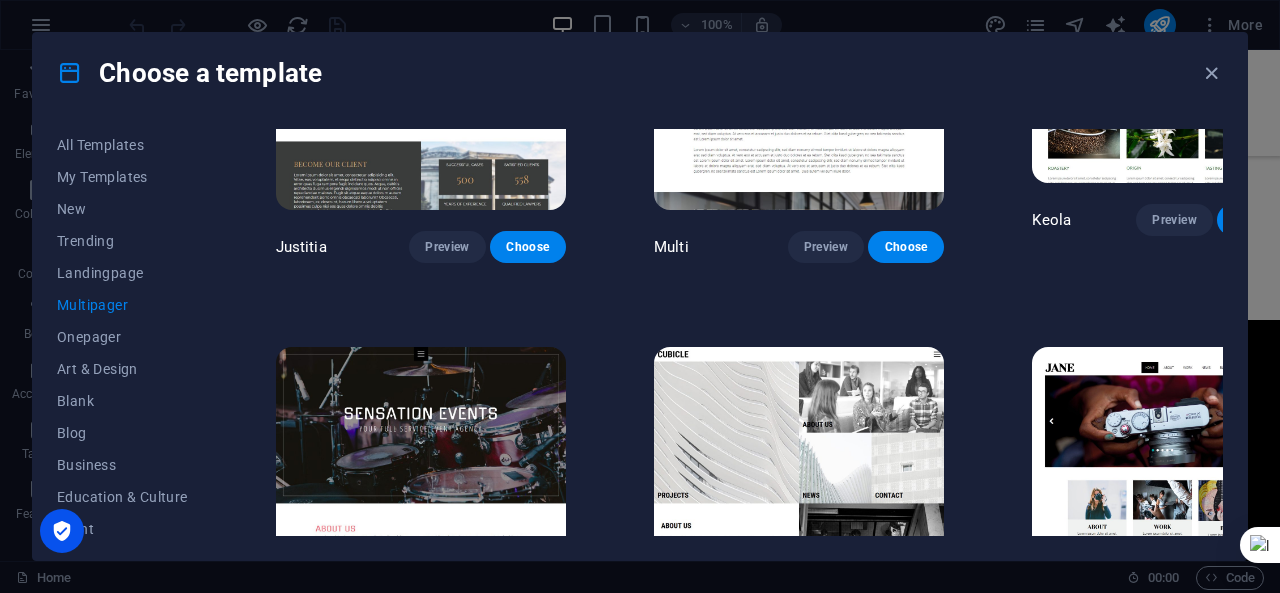 click on "Preview" at bounding box center [447, 1056] 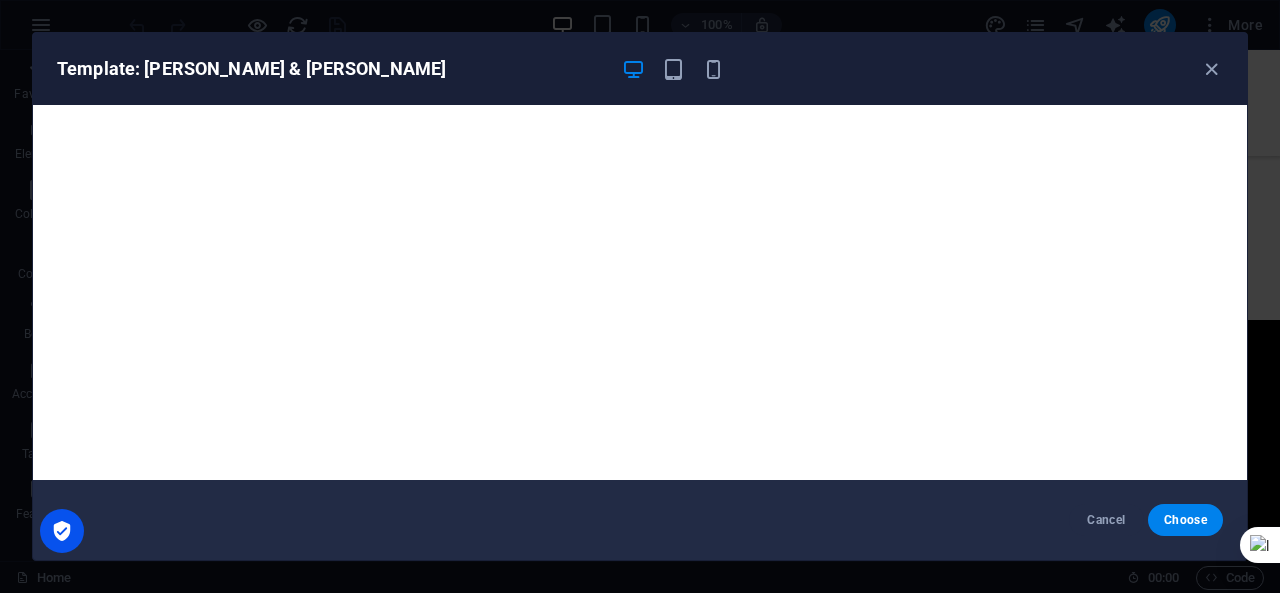 scroll, scrollTop: 4, scrollLeft: 0, axis: vertical 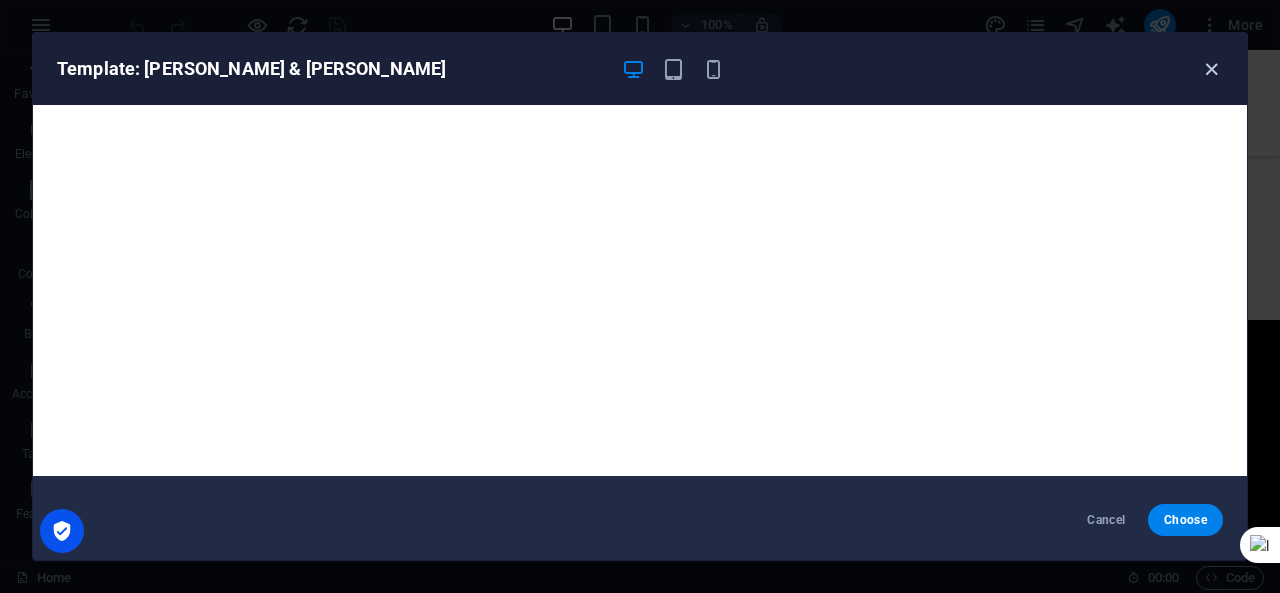 click at bounding box center (1211, 69) 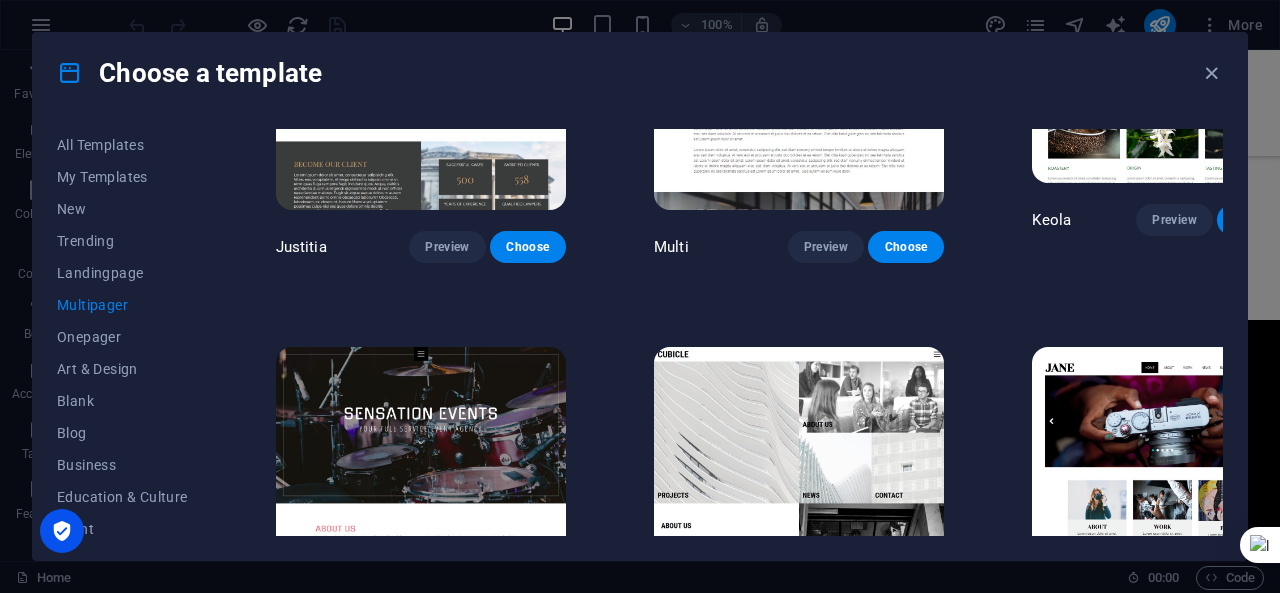 scroll, scrollTop: 7585, scrollLeft: 0, axis: vertical 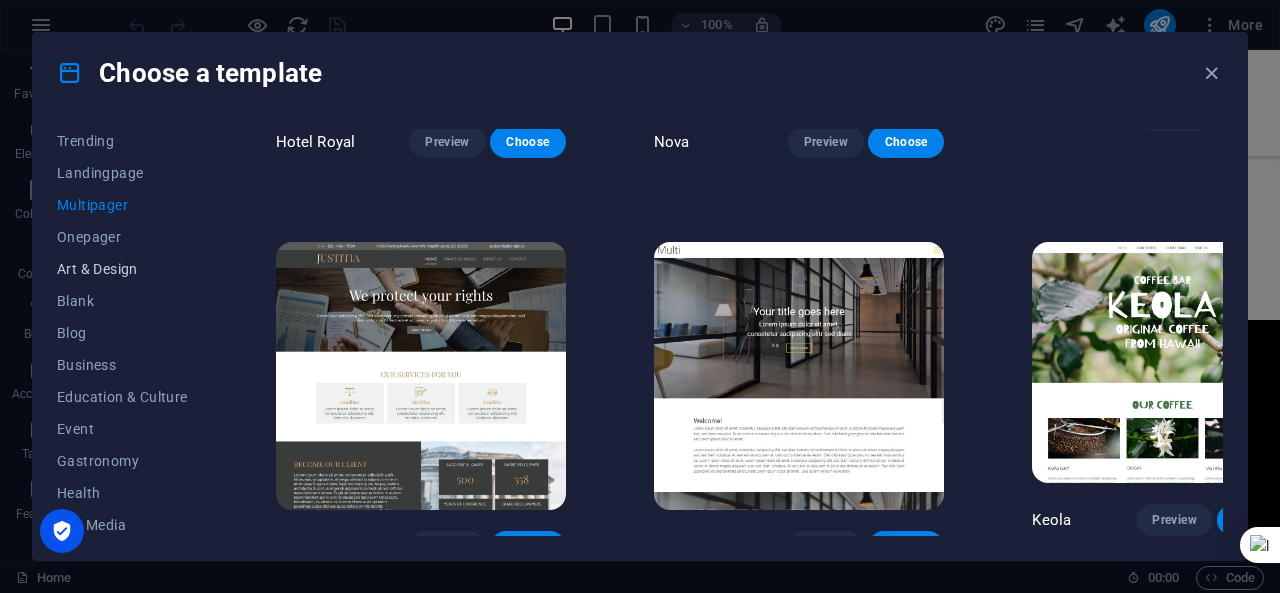 click on "Art & Design" at bounding box center [122, 269] 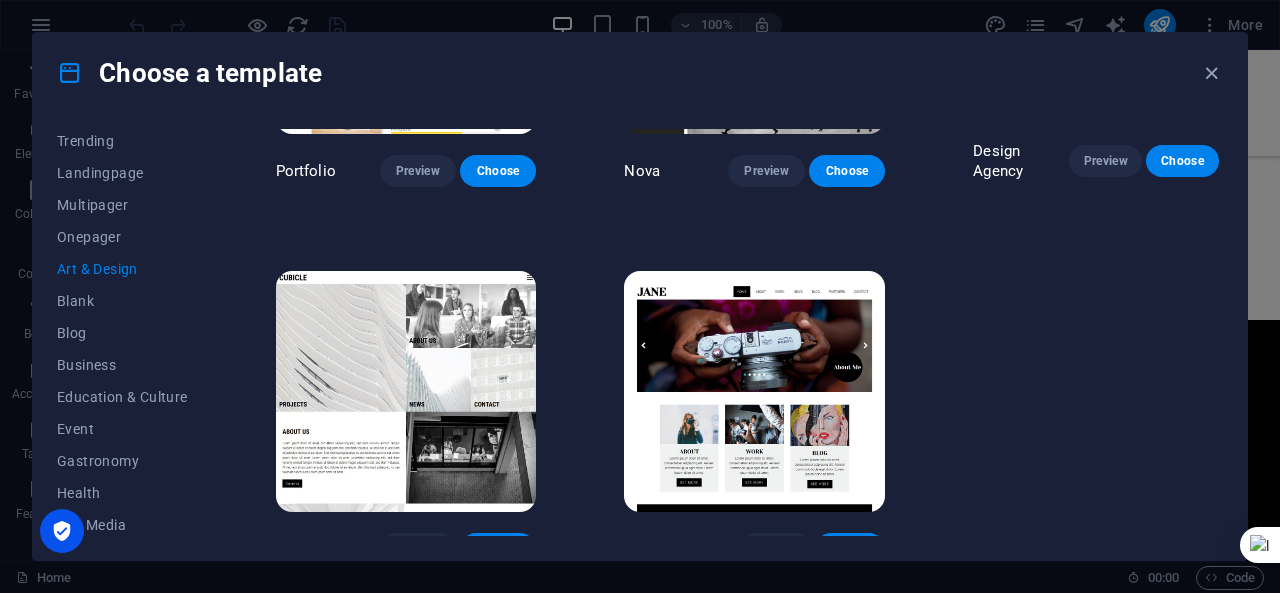 scroll, scrollTop: 1379, scrollLeft: 0, axis: vertical 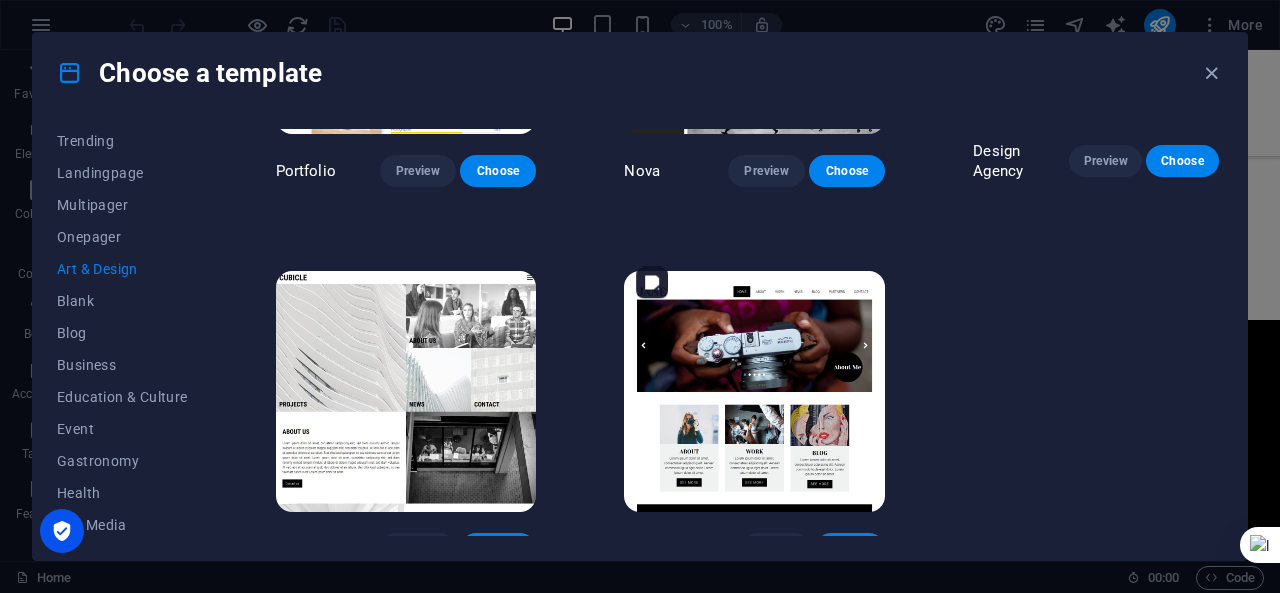 click at bounding box center (754, 391) 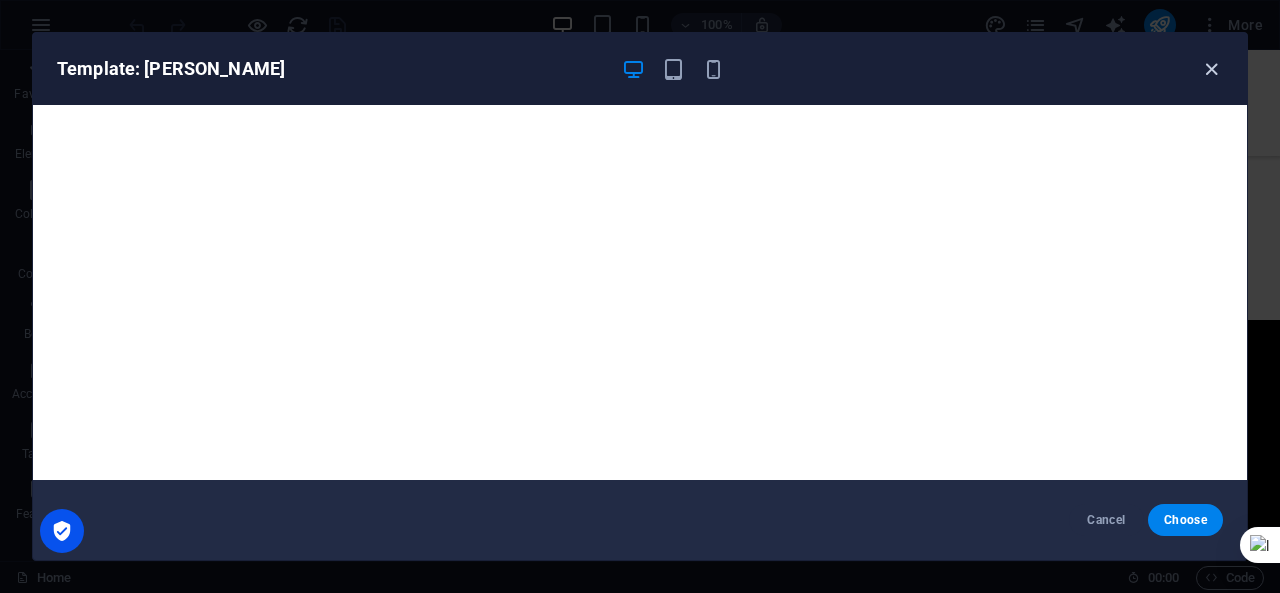 click at bounding box center [1211, 69] 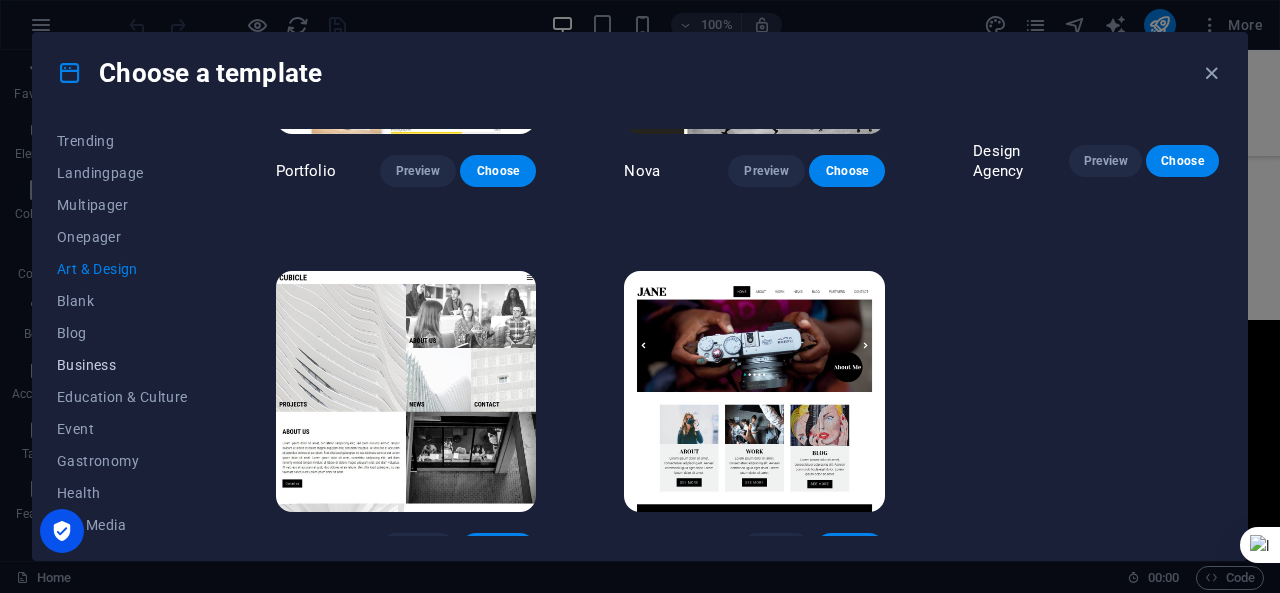 click on "Business" at bounding box center [122, 365] 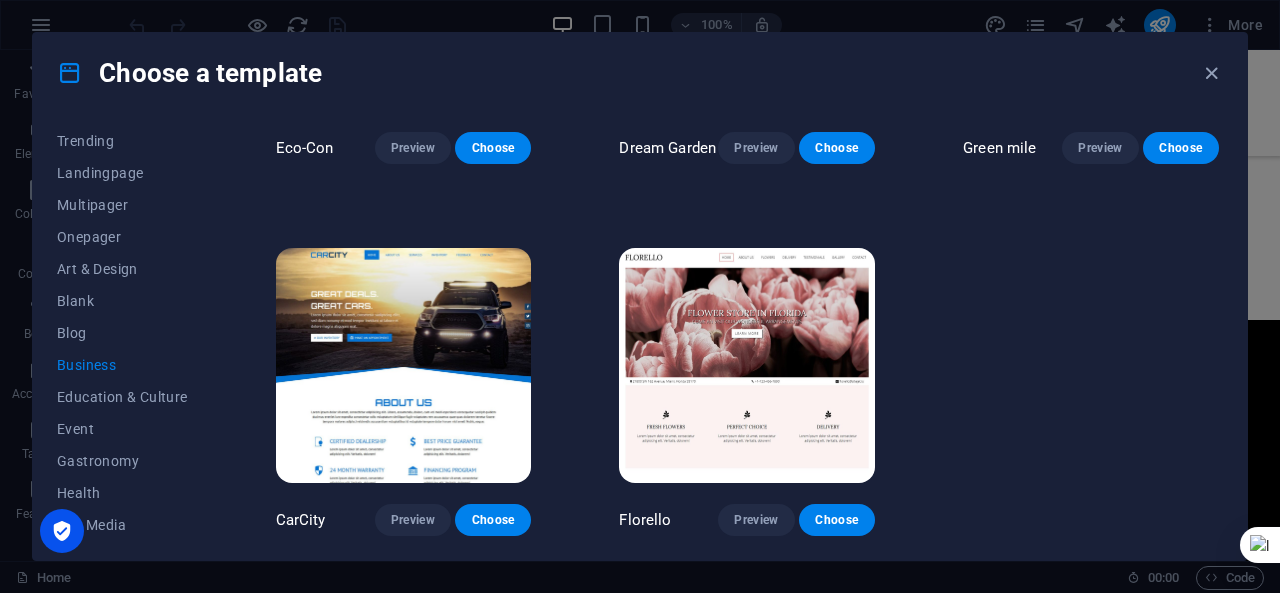scroll, scrollTop: 0, scrollLeft: 0, axis: both 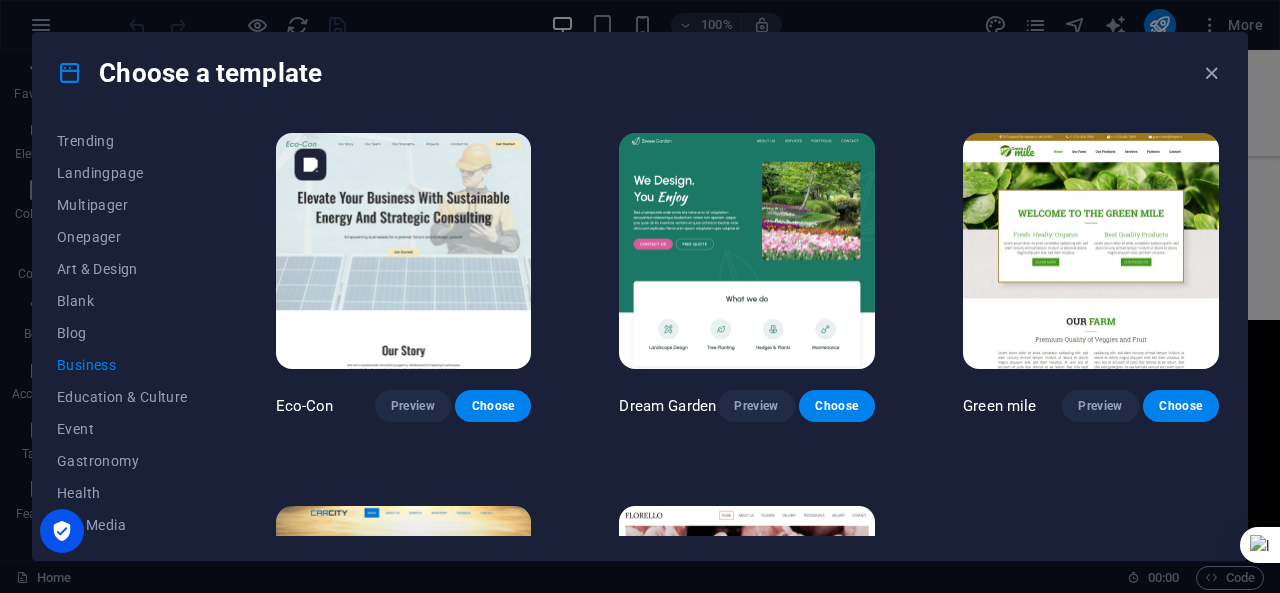 click at bounding box center [404, 251] 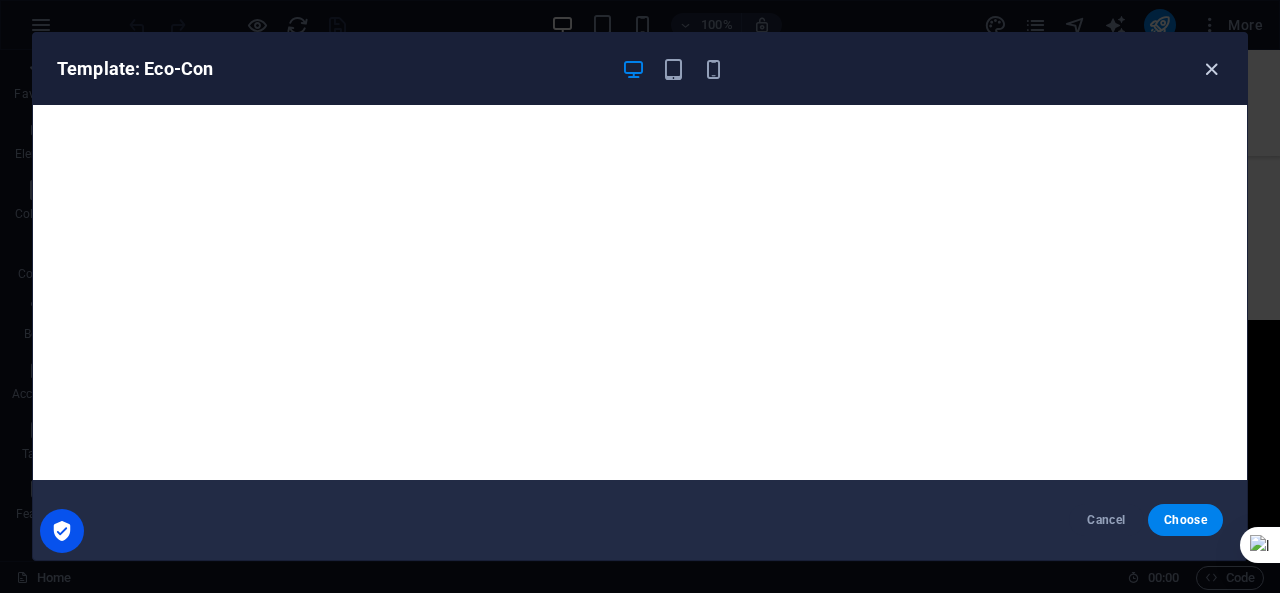 click at bounding box center [1211, 69] 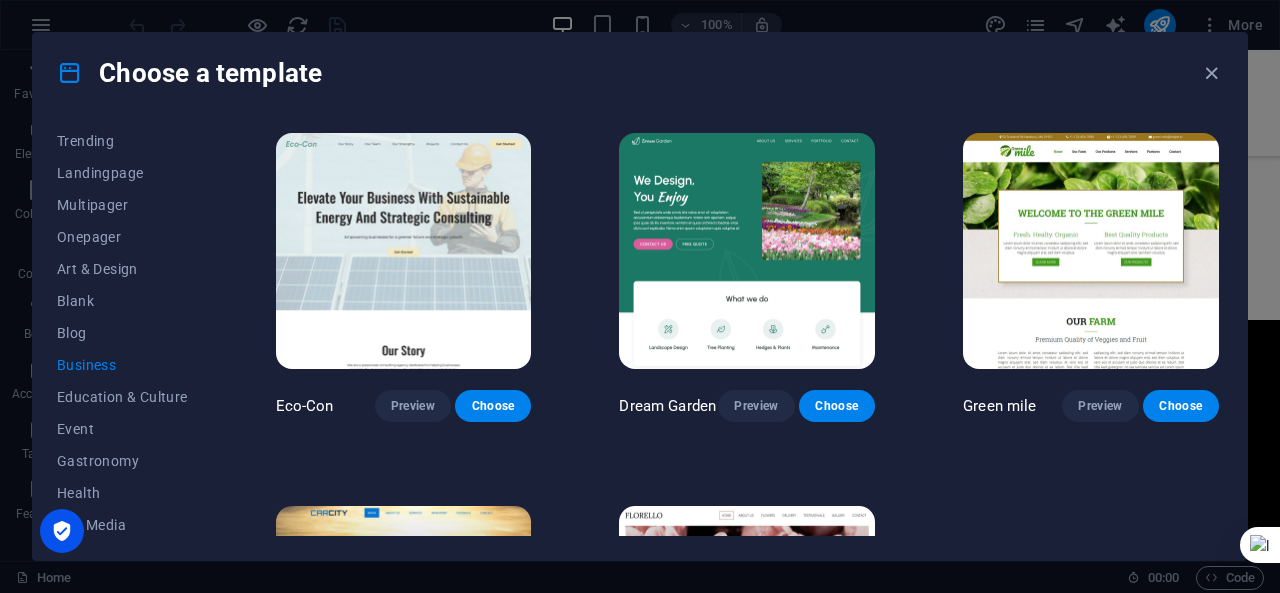 scroll, scrollTop: 200, scrollLeft: 0, axis: vertical 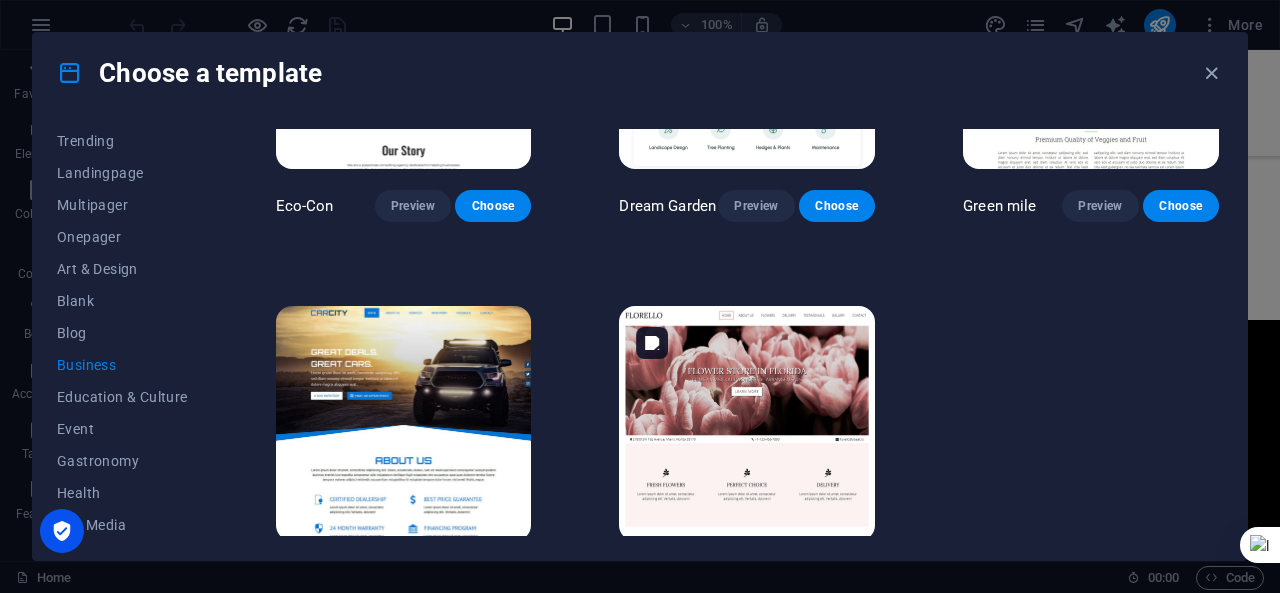 click at bounding box center [747, 424] 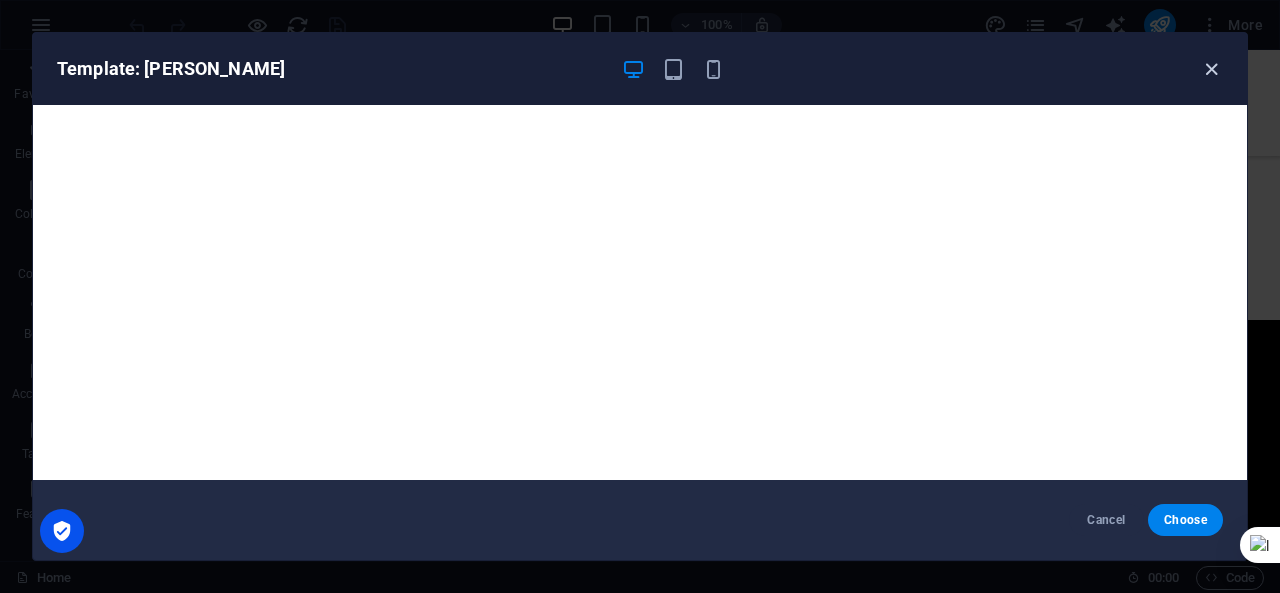 click at bounding box center (1211, 69) 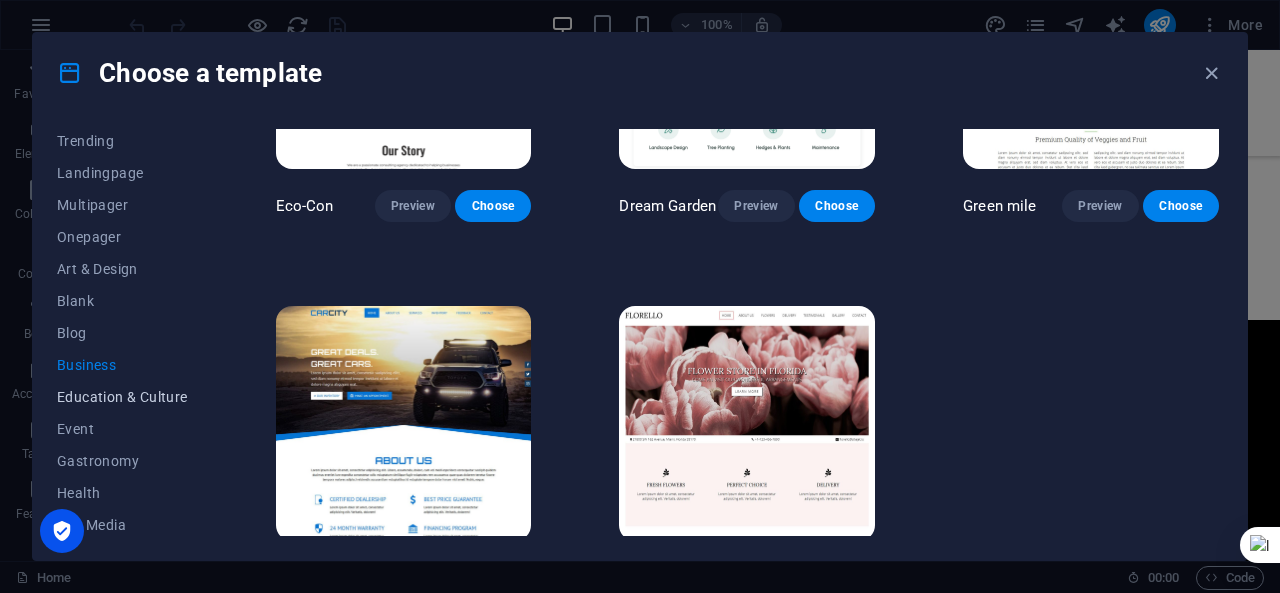 click on "Education & Culture" at bounding box center [122, 397] 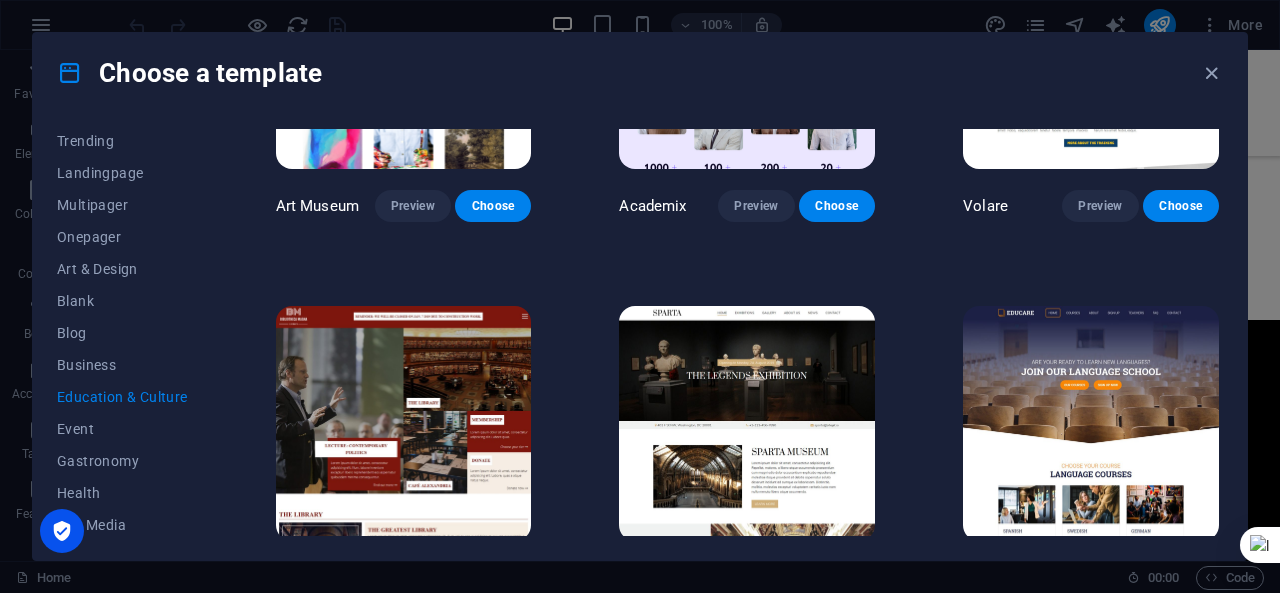 scroll, scrollTop: 0, scrollLeft: 0, axis: both 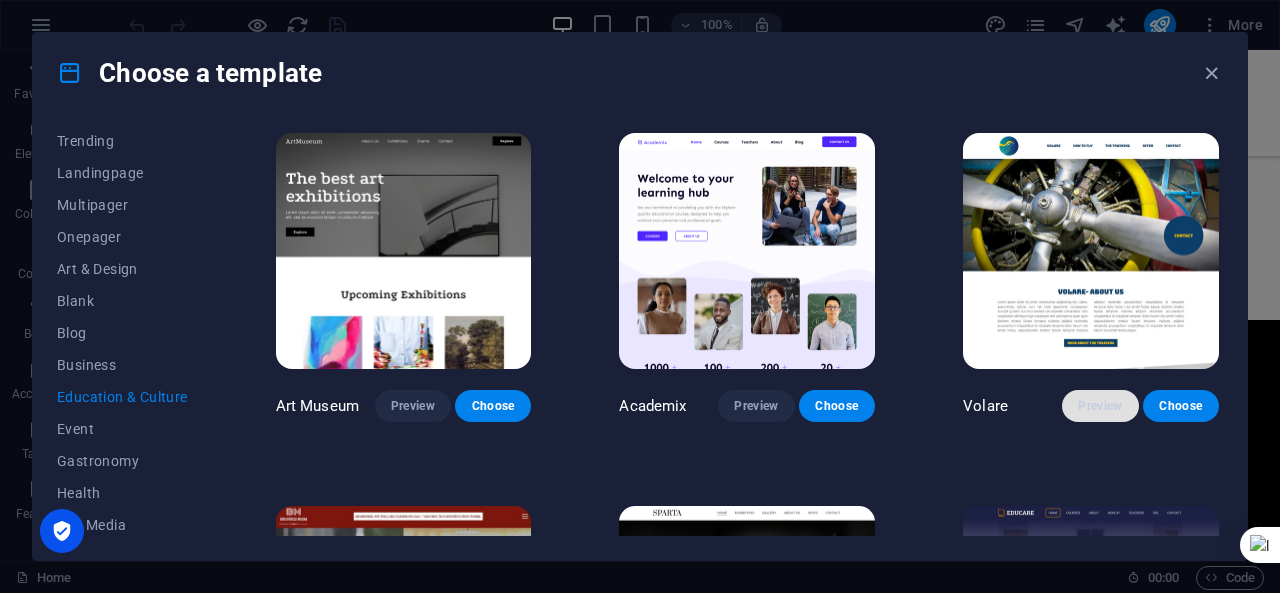 click on "Preview" at bounding box center [1100, 406] 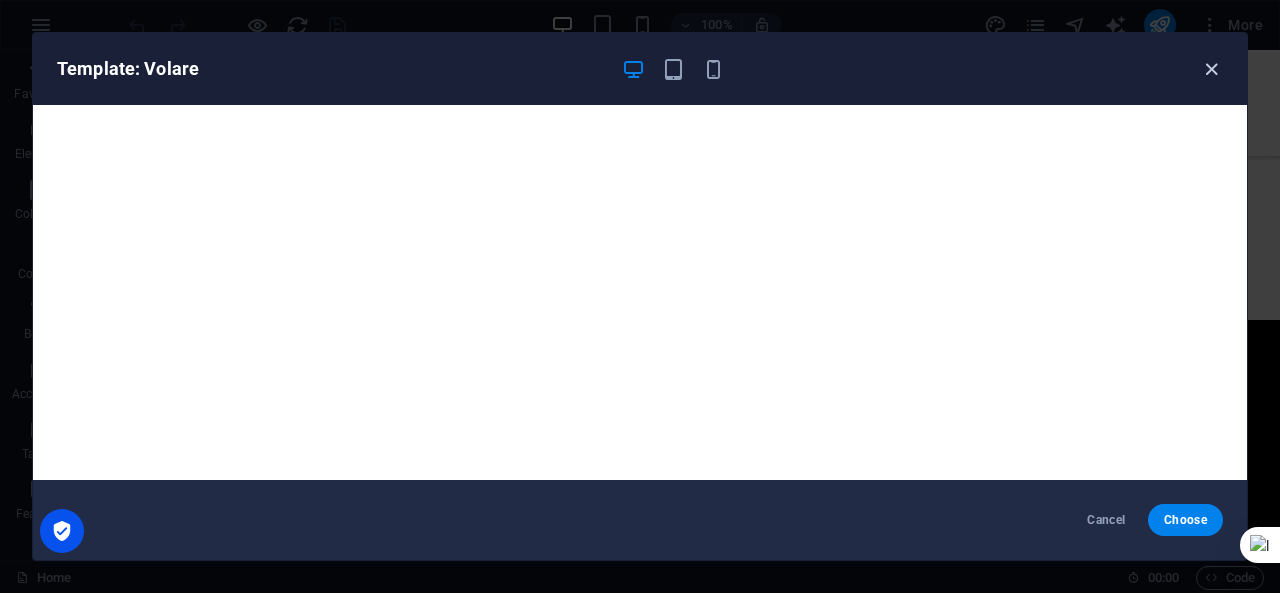 click at bounding box center (1211, 69) 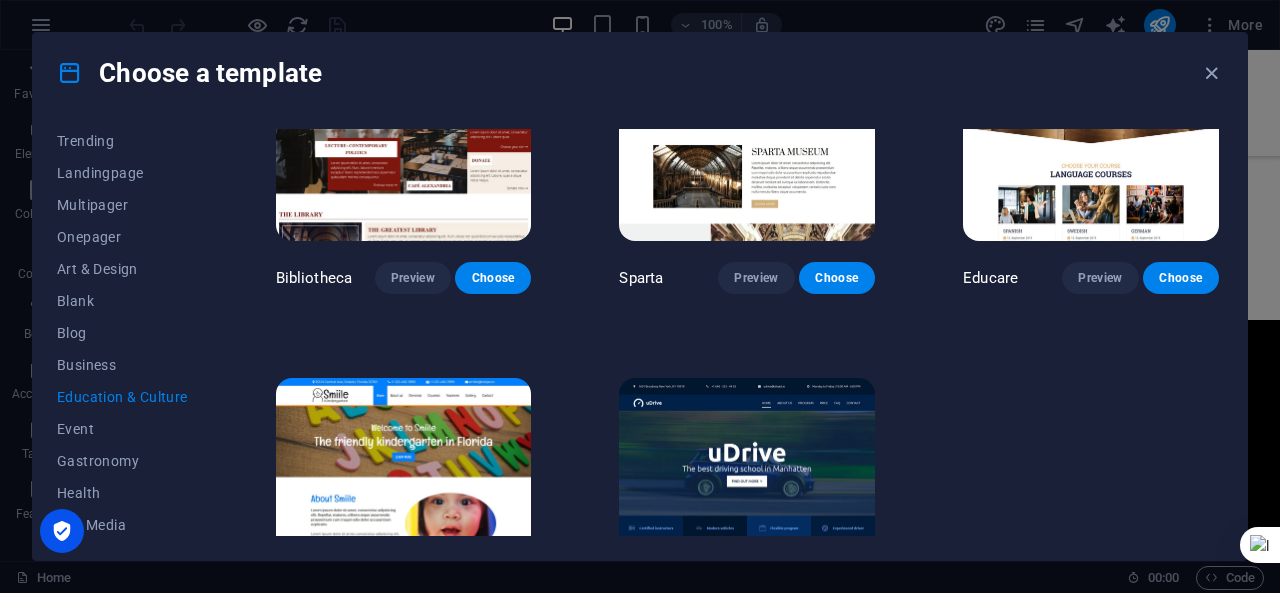 scroll, scrollTop: 622, scrollLeft: 0, axis: vertical 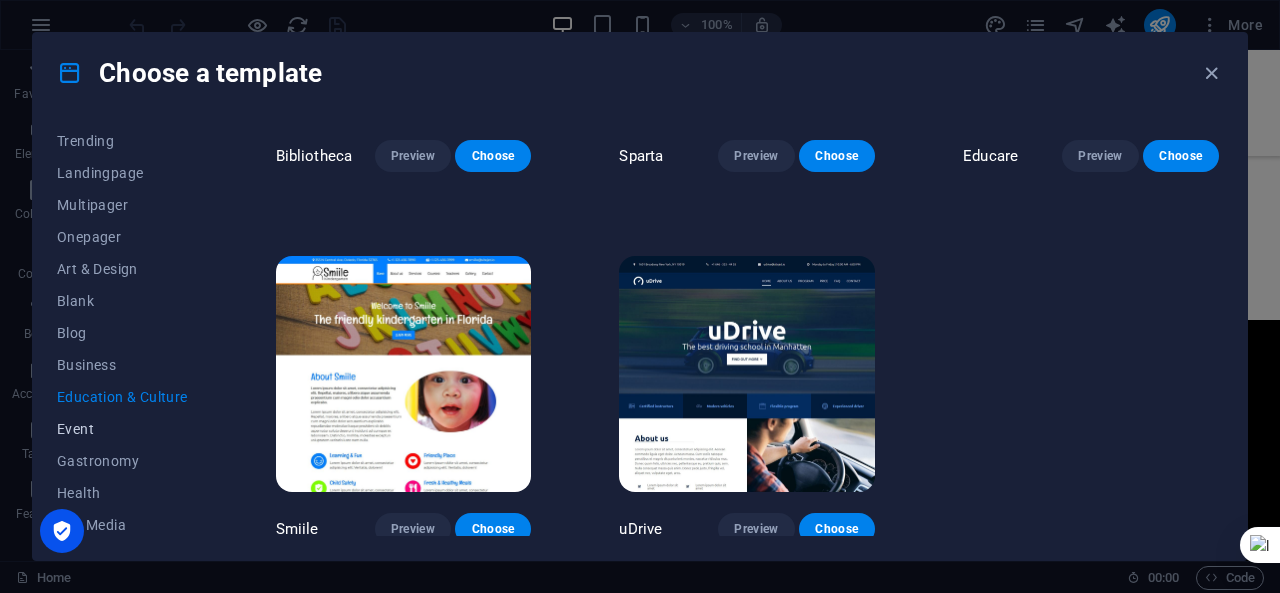 click on "Event" at bounding box center (122, 429) 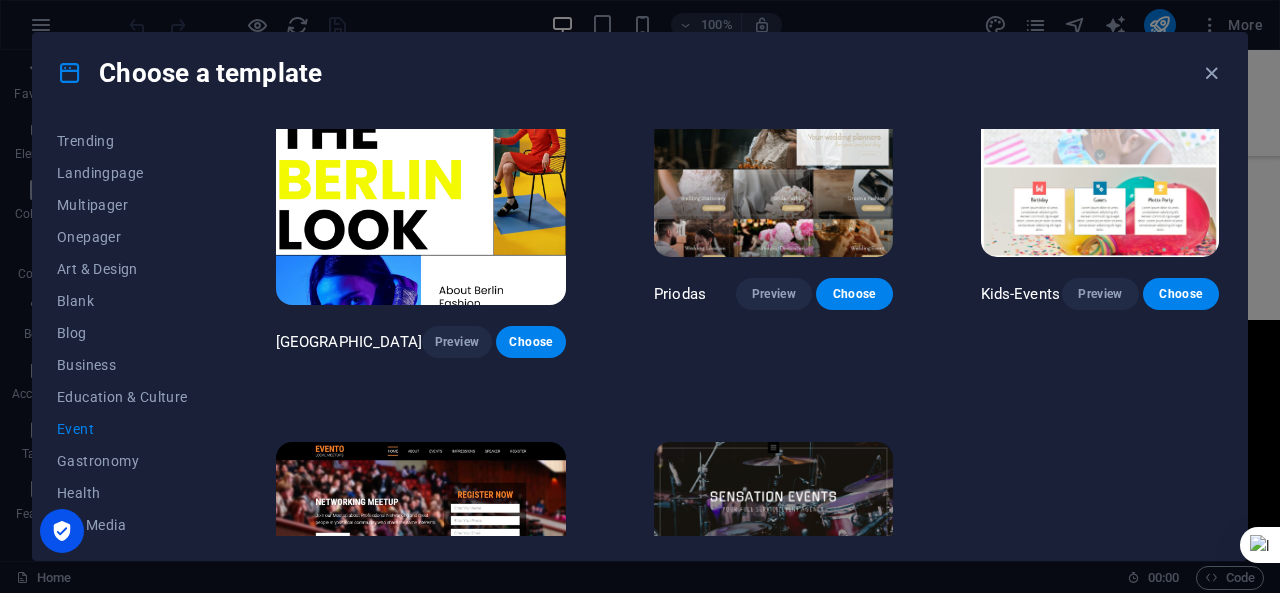 scroll, scrollTop: 300, scrollLeft: 0, axis: vertical 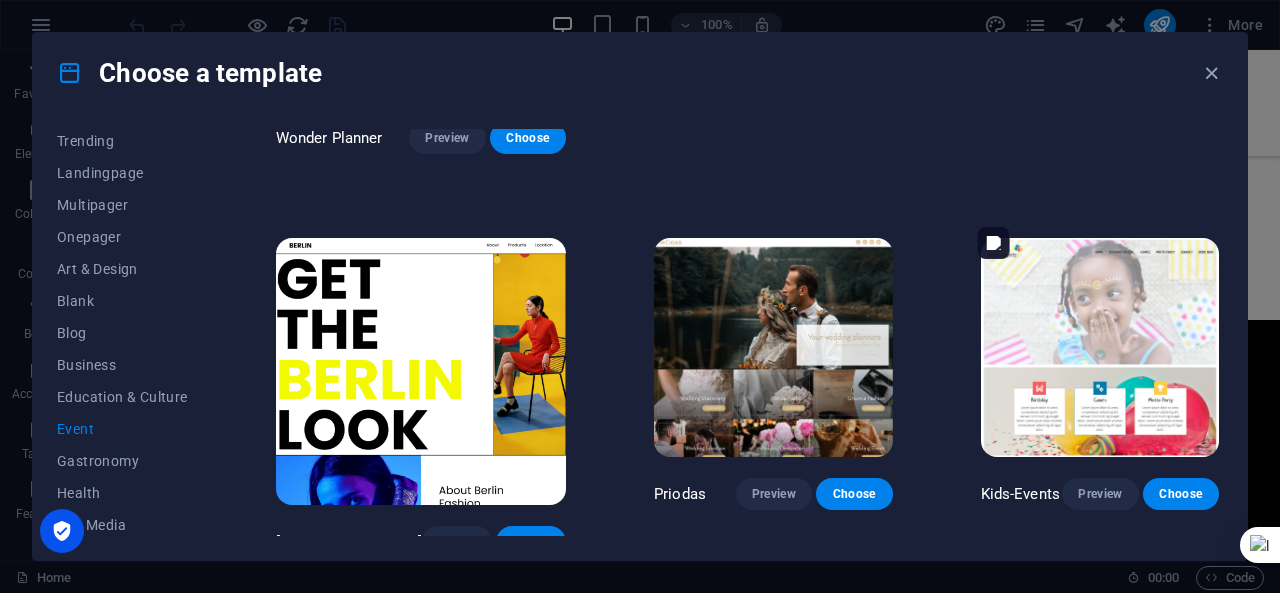 click at bounding box center [1100, 348] 